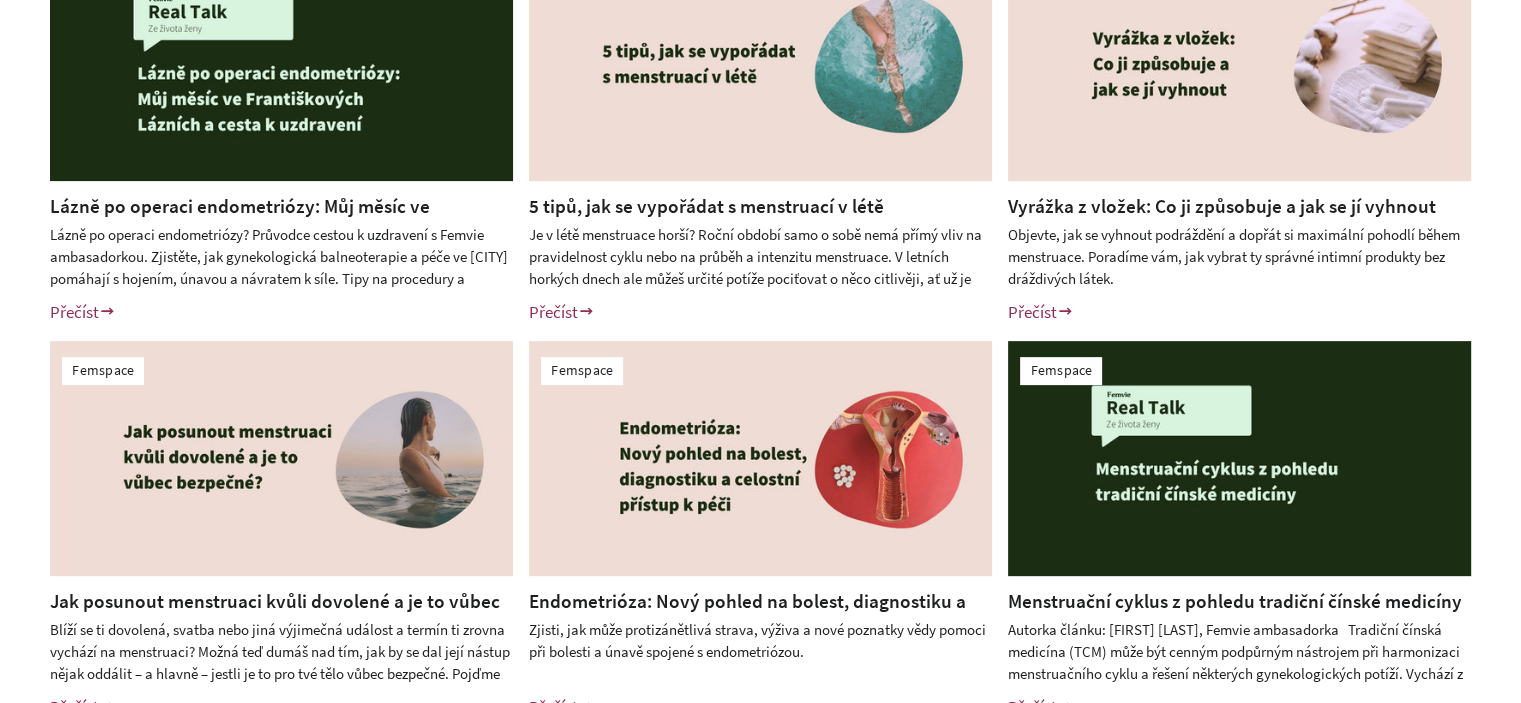 scroll, scrollTop: 600, scrollLeft: 0, axis: vertical 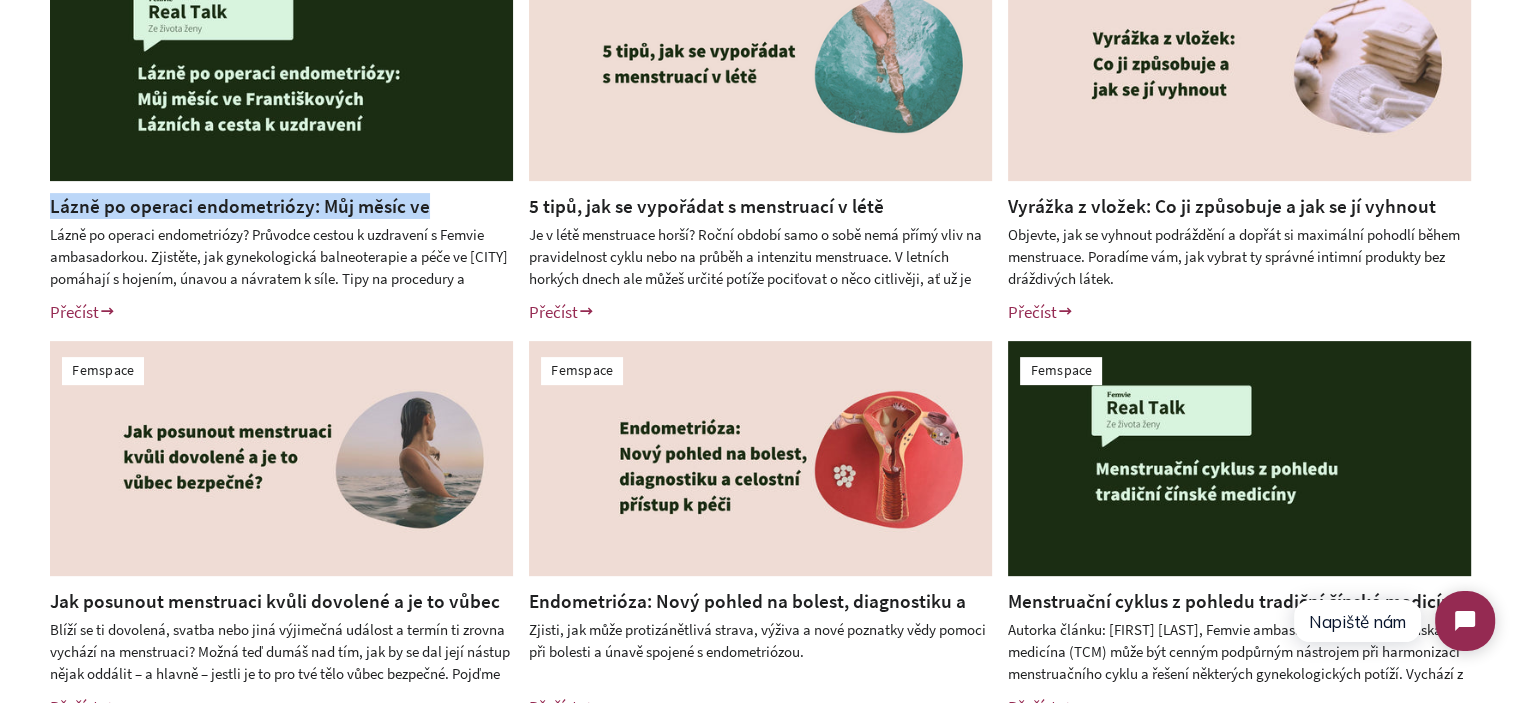 drag, startPoint x: 443, startPoint y: 211, endPoint x: 295, endPoint y: 323, distance: 185.60173 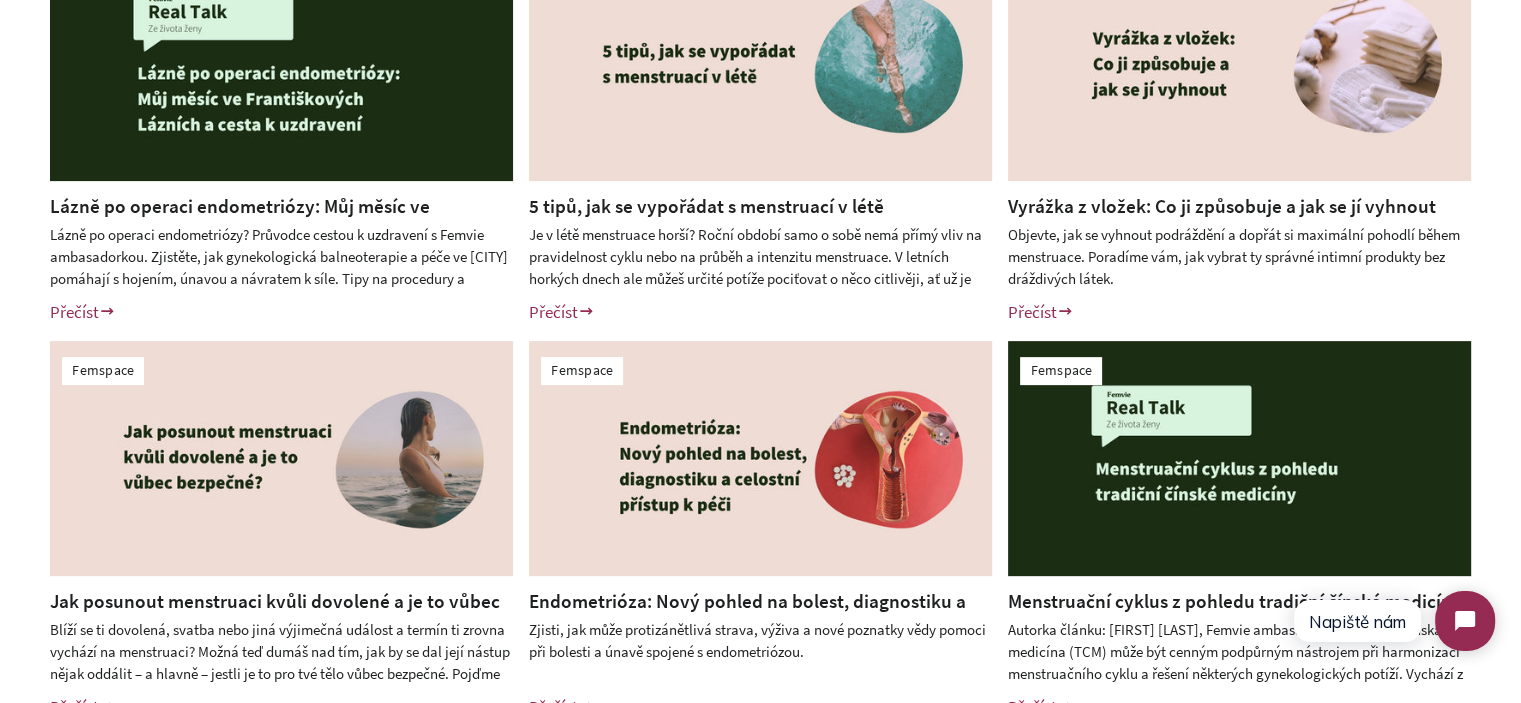 click on "Femspace
Lázně po operaci endometriózy: Můj měsíc ve Františkových Lázních a cesta k uzdravení
Lázně po operaci endometriózy? Průvodce cestou k uzdravení s Femvie ambasadorkou. Zjistěte, jak gynekologická balneoterapie a péče ve Františkových Lázních pomáhají s hojením, únavou a návratem k síle. Tipy na procedury a rekonvalescenci.
Přečíst
Femspace
5 tipů, jak se vypořádat s menstruací v létě
Přečíst" at bounding box center [760, 333] 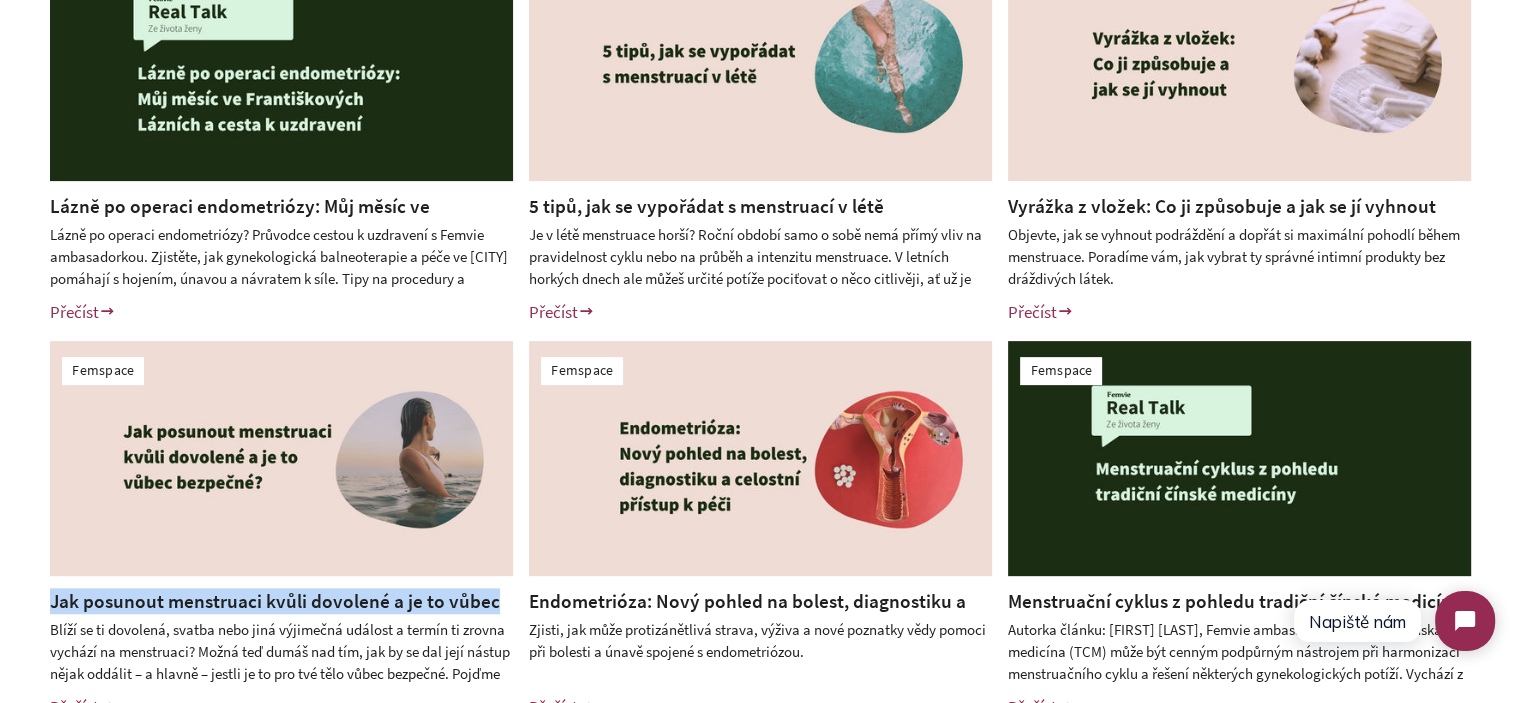 drag, startPoint x: 496, startPoint y: 603, endPoint x: 34, endPoint y: 603, distance: 462 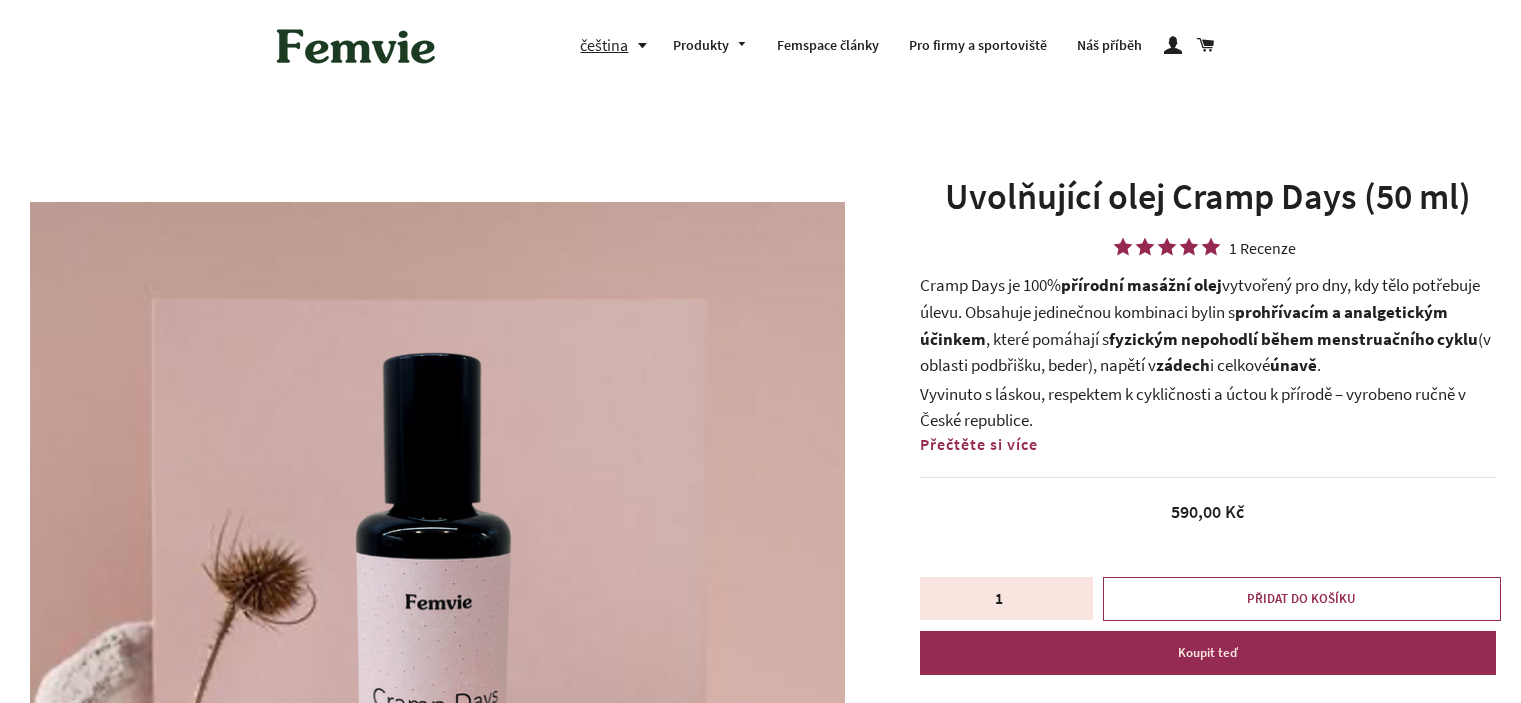 scroll, scrollTop: 0, scrollLeft: 0, axis: both 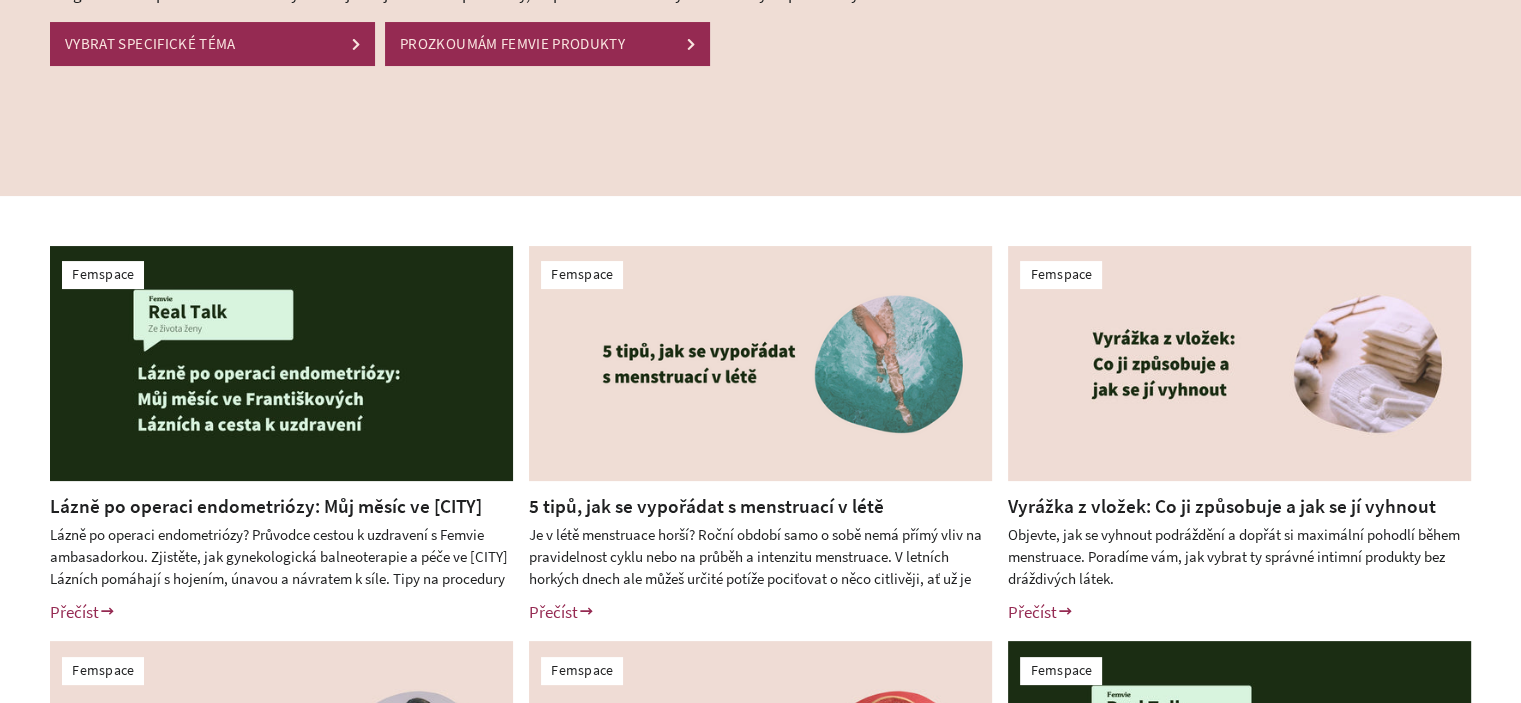 click on "Lázně po operaci endometriózy: Můj měsíc ve [CITY] Lázních a cesta k uzdravení" at bounding box center (266, 519) 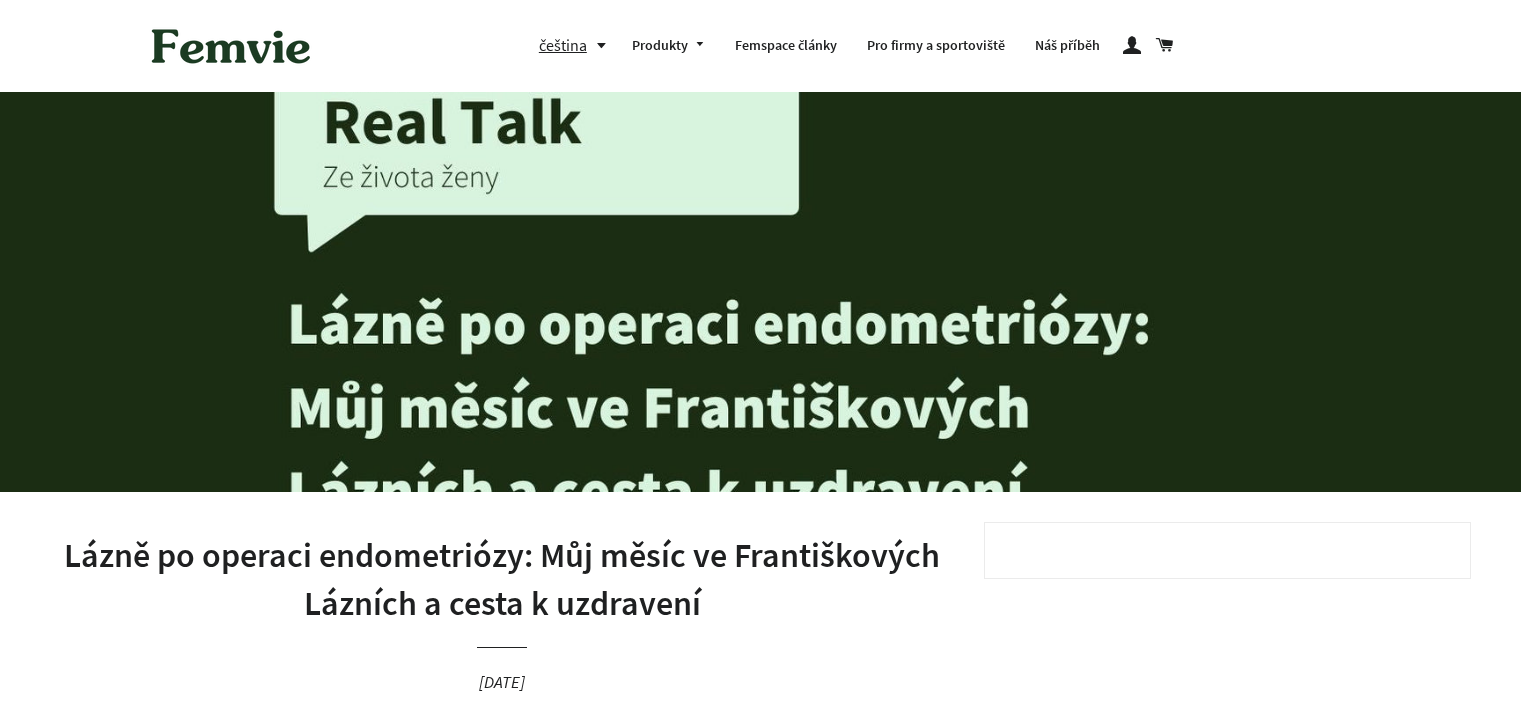 scroll, scrollTop: 1243, scrollLeft: 0, axis: vertical 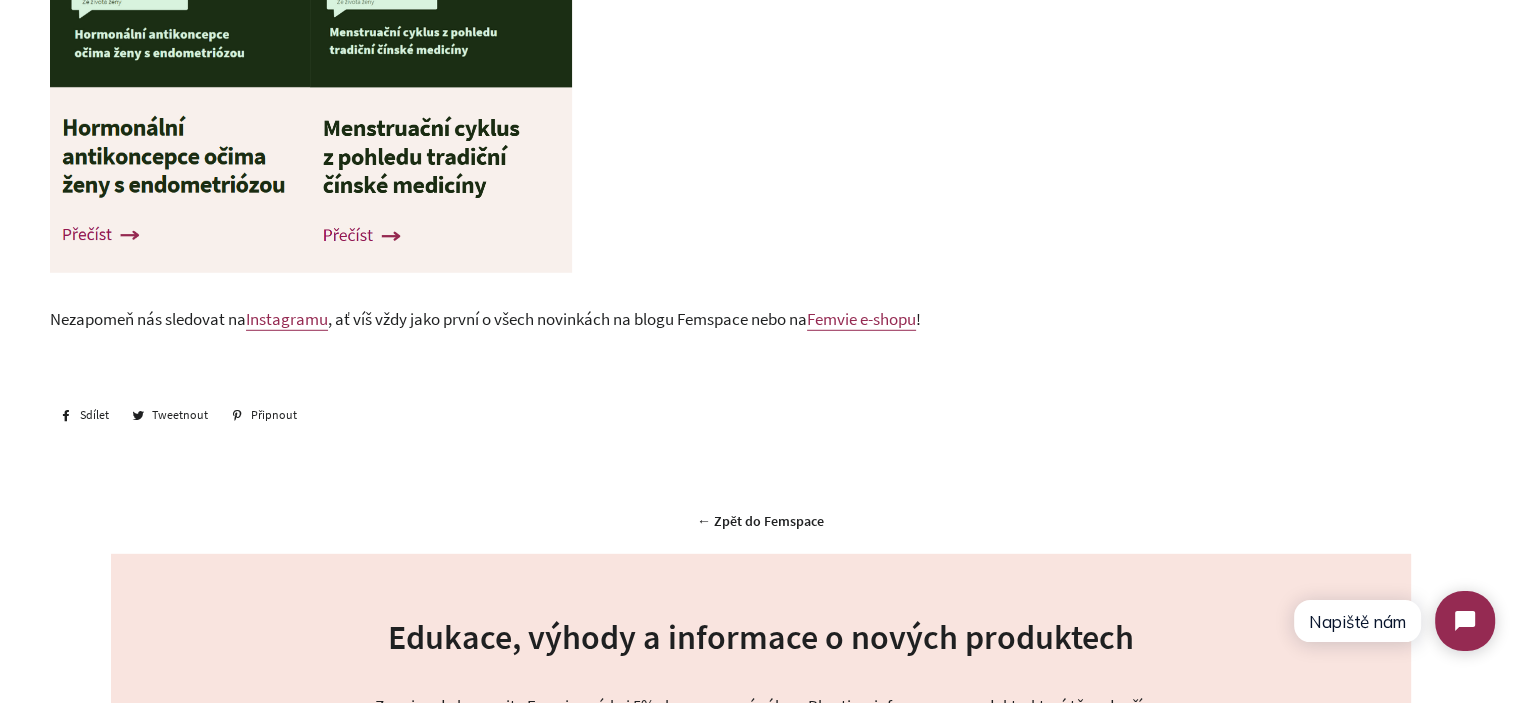 click on ", ať víš vždy jako první o všech novinkách na blogu Femspace nebo na" at bounding box center (567, 319) 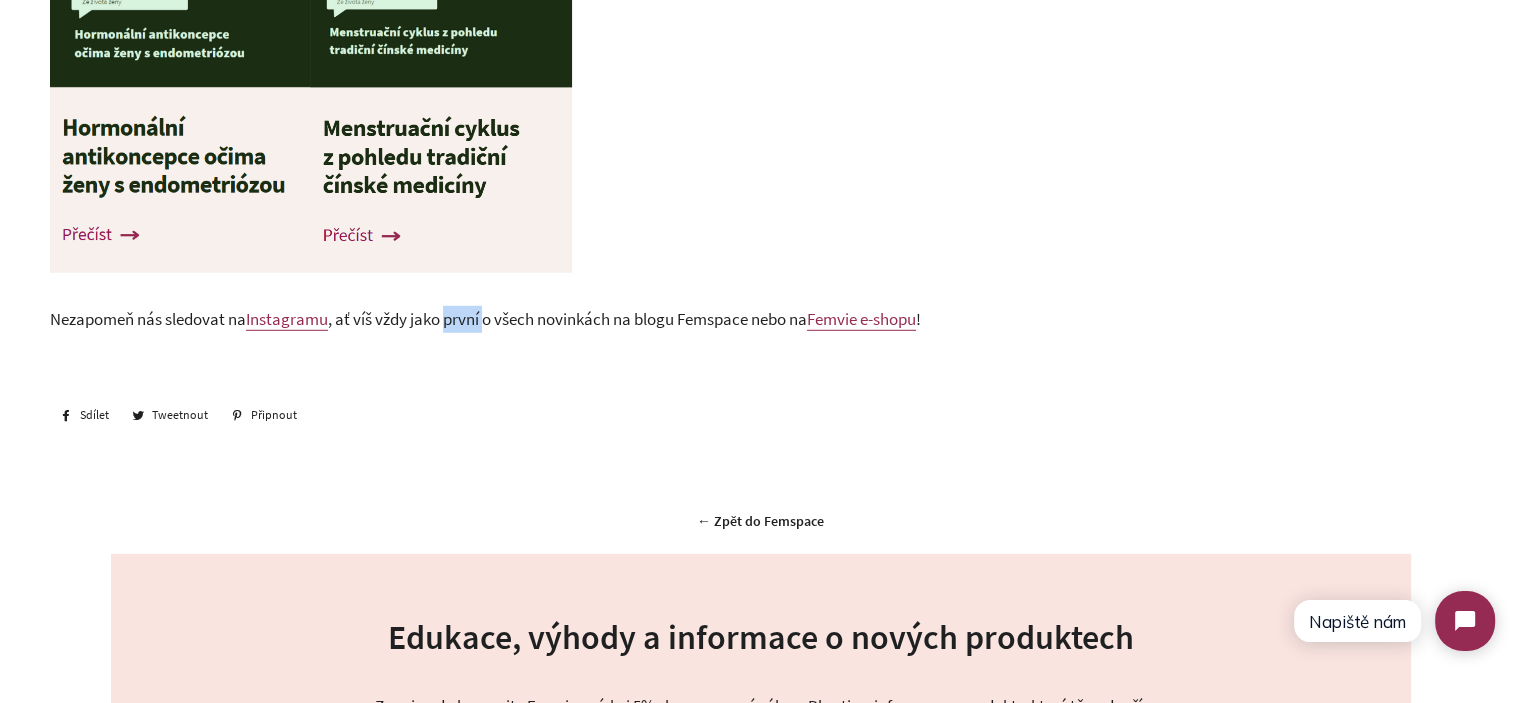 click on ", ať víš vždy jako první o všech novinkách na blogu Femspace nebo na" at bounding box center (567, 319) 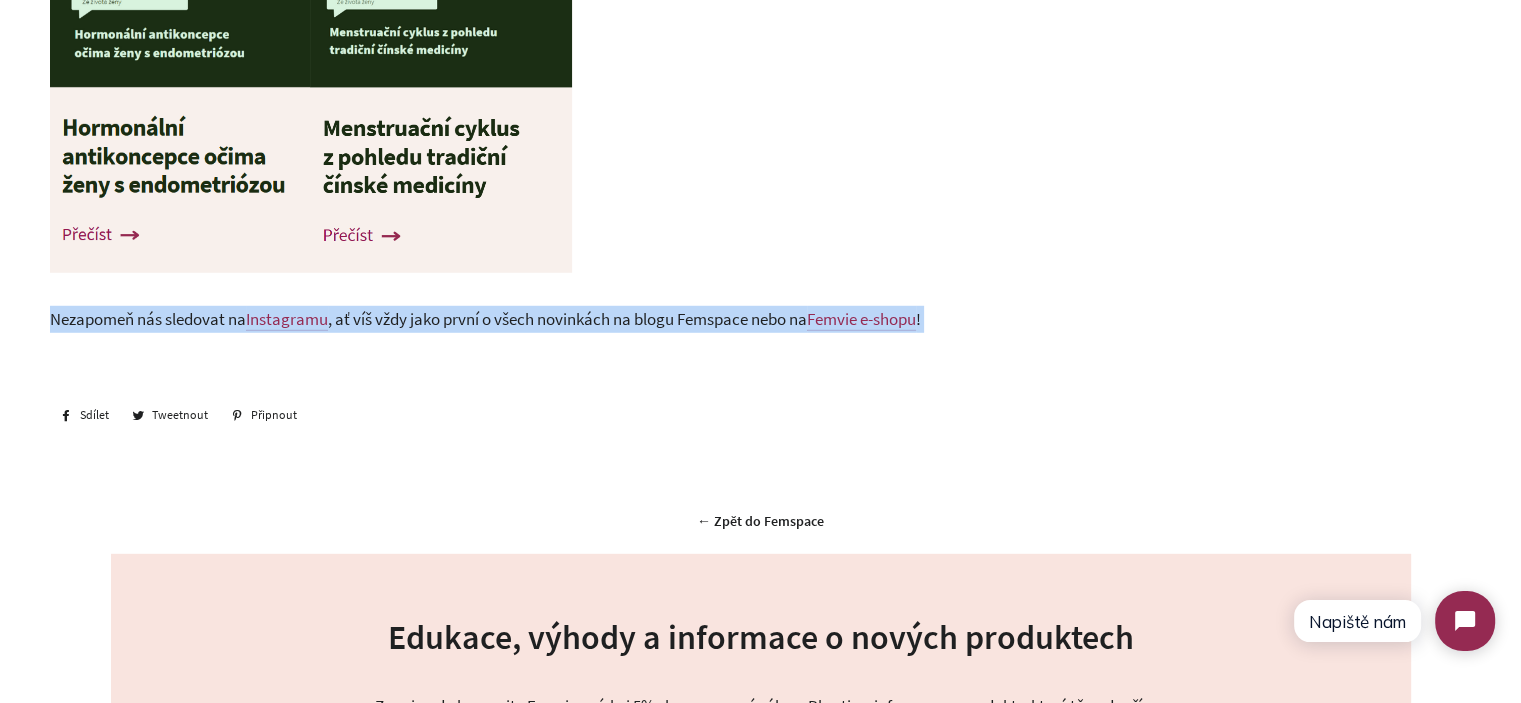 click on ", ať víš vždy jako první o všech novinkách na blogu Femspace nebo na" at bounding box center [567, 319] 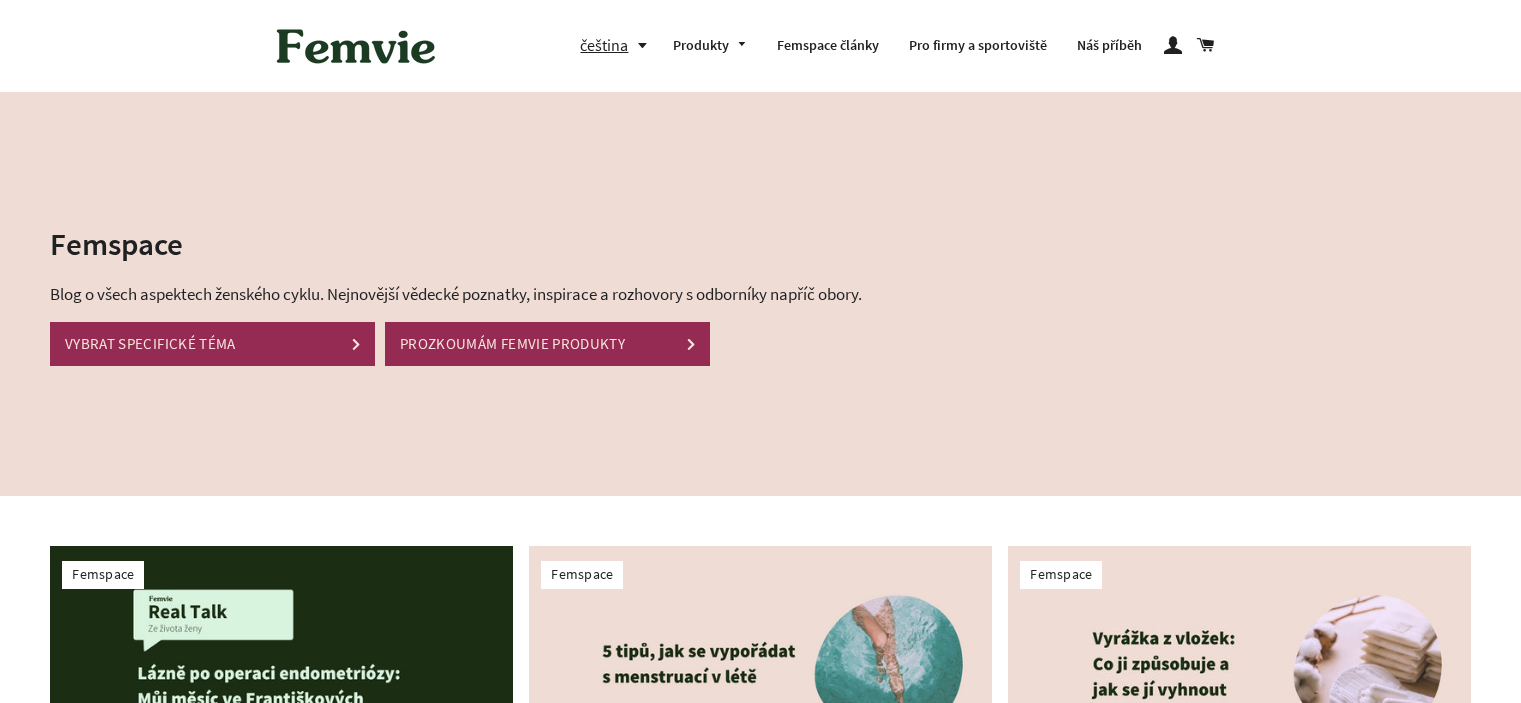 scroll, scrollTop: 0, scrollLeft: 0, axis: both 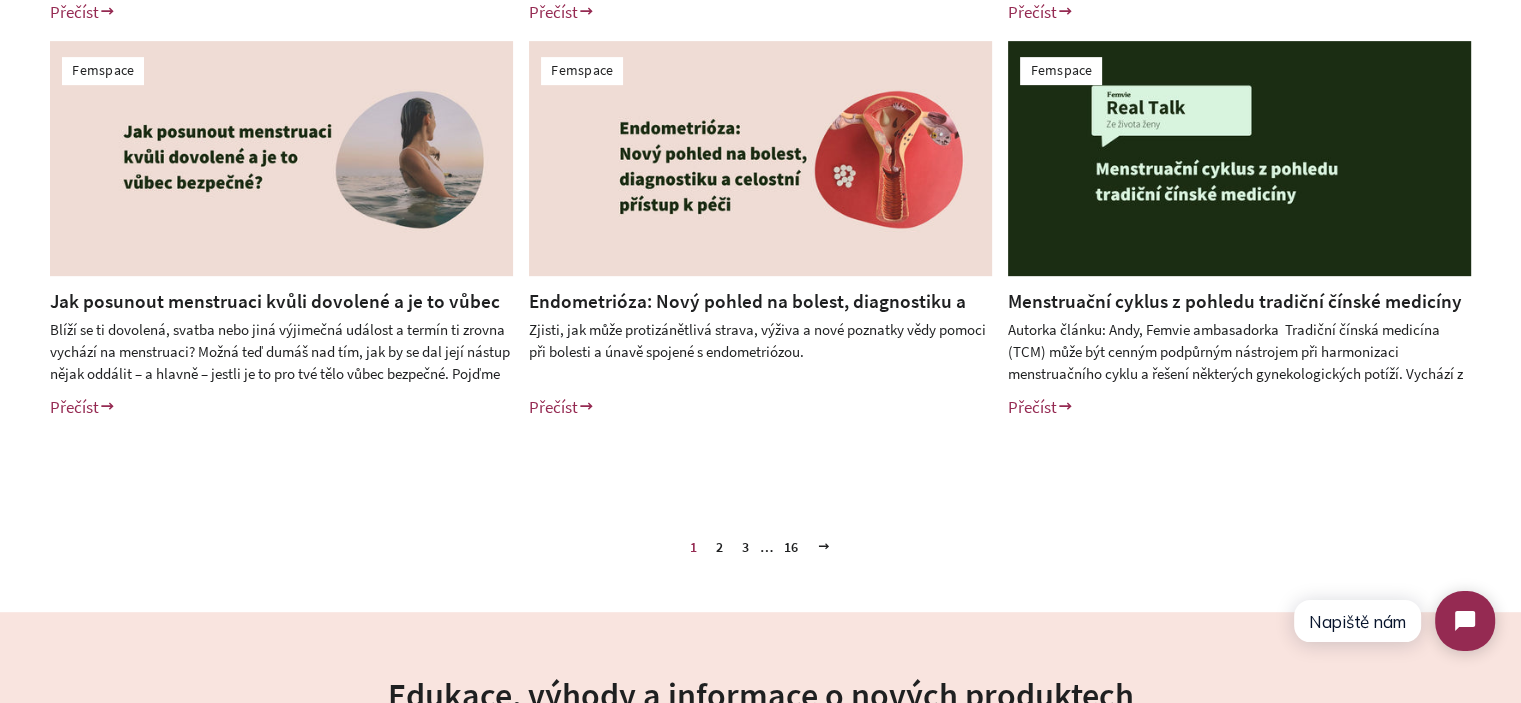click on "2" at bounding box center [719, 547] 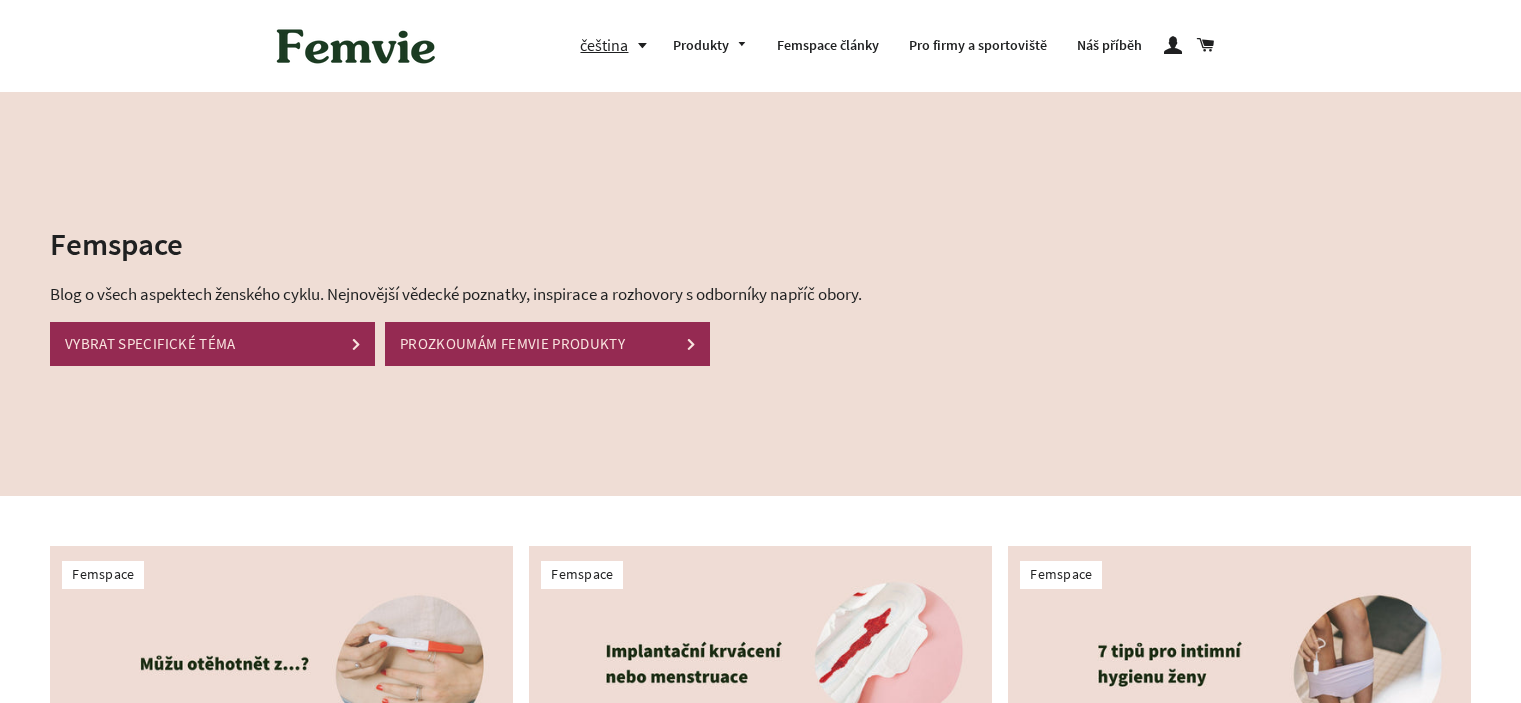 scroll, scrollTop: 500, scrollLeft: 0, axis: vertical 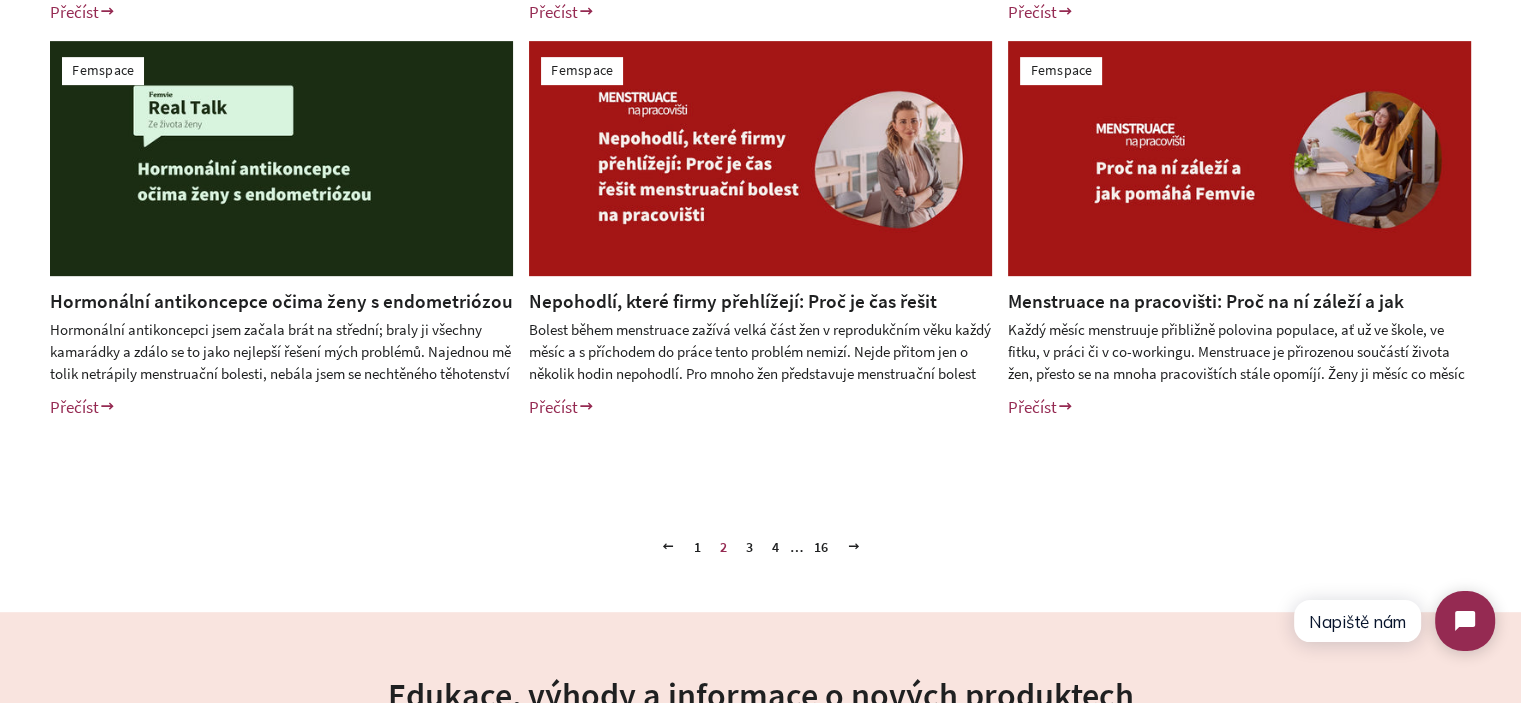 click on "3" at bounding box center [749, 547] 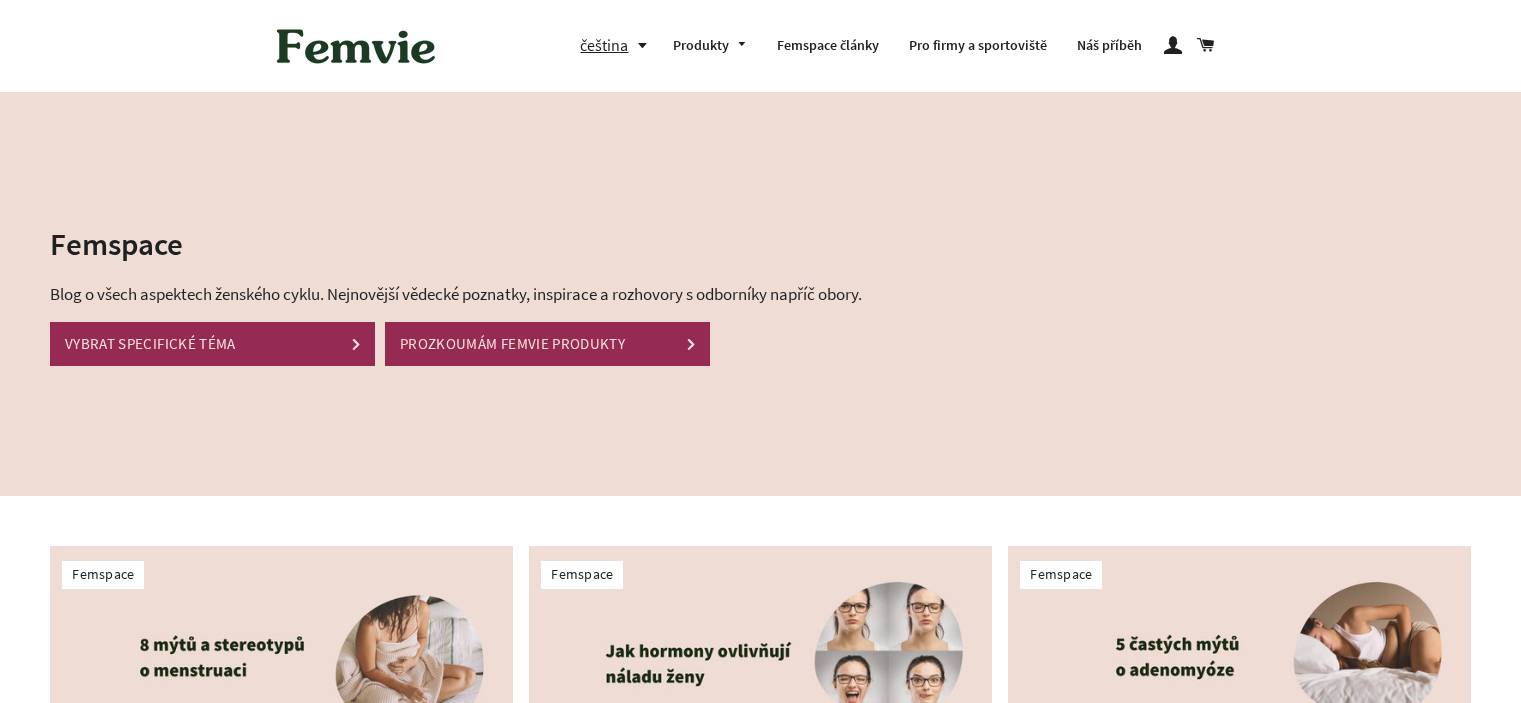 scroll, scrollTop: 304, scrollLeft: 0, axis: vertical 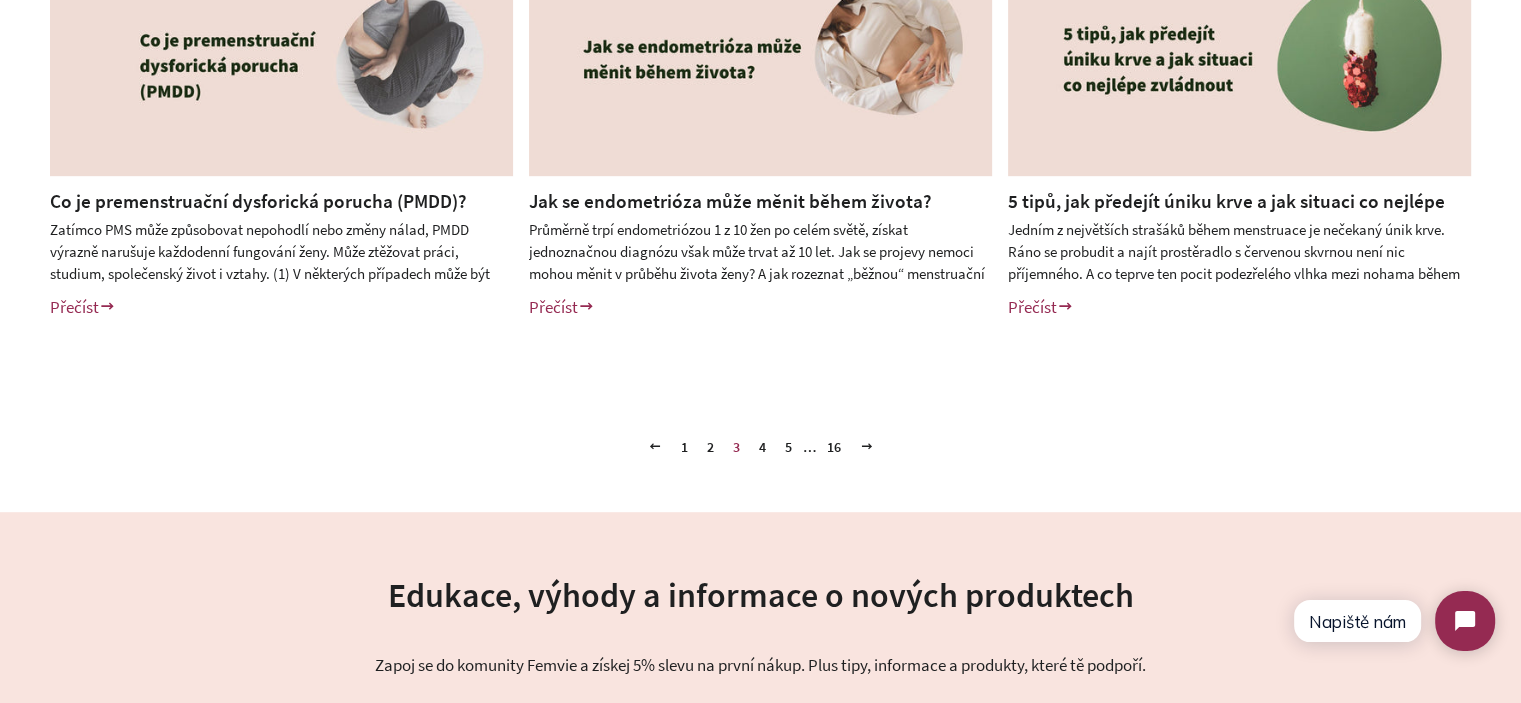 click on "4" at bounding box center (762, 447) 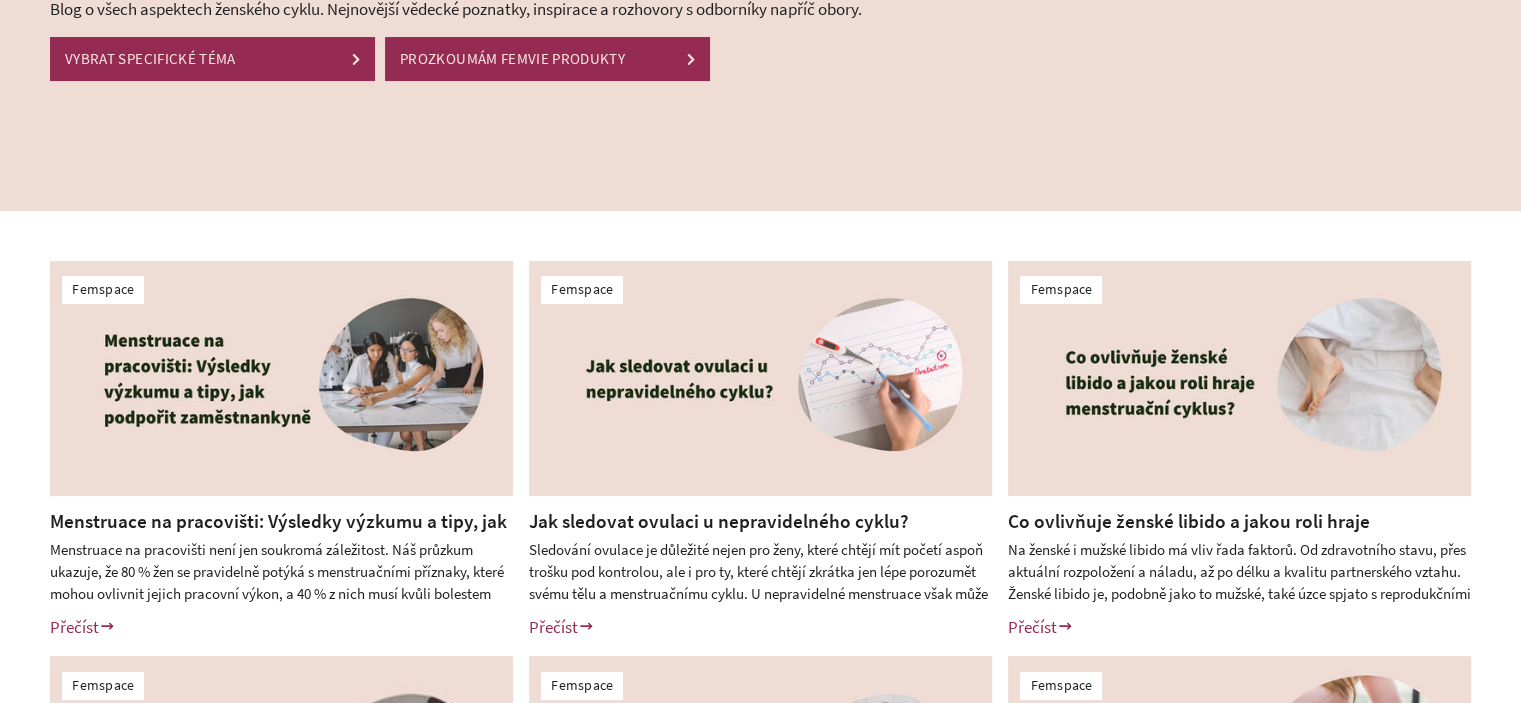 scroll, scrollTop: 0, scrollLeft: 0, axis: both 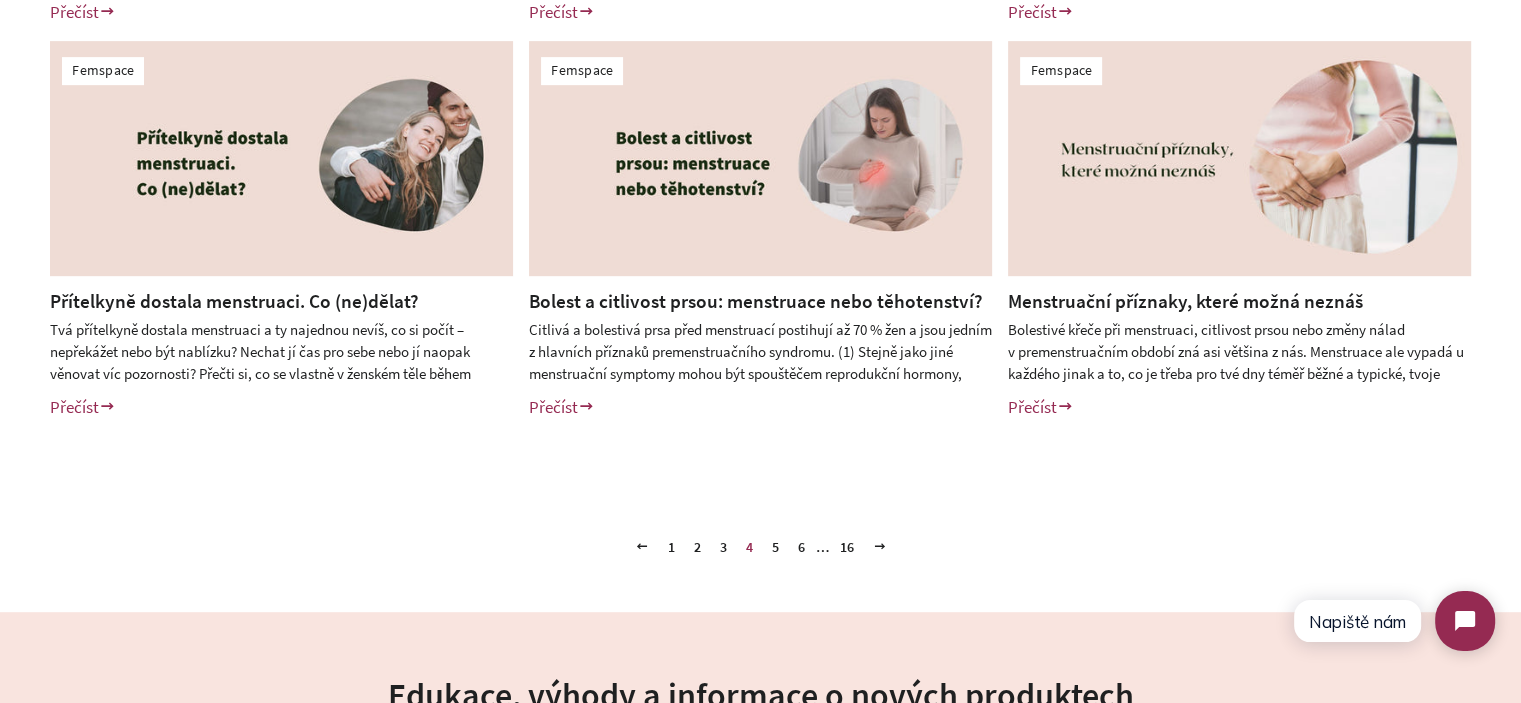 click on "5" at bounding box center [775, 547] 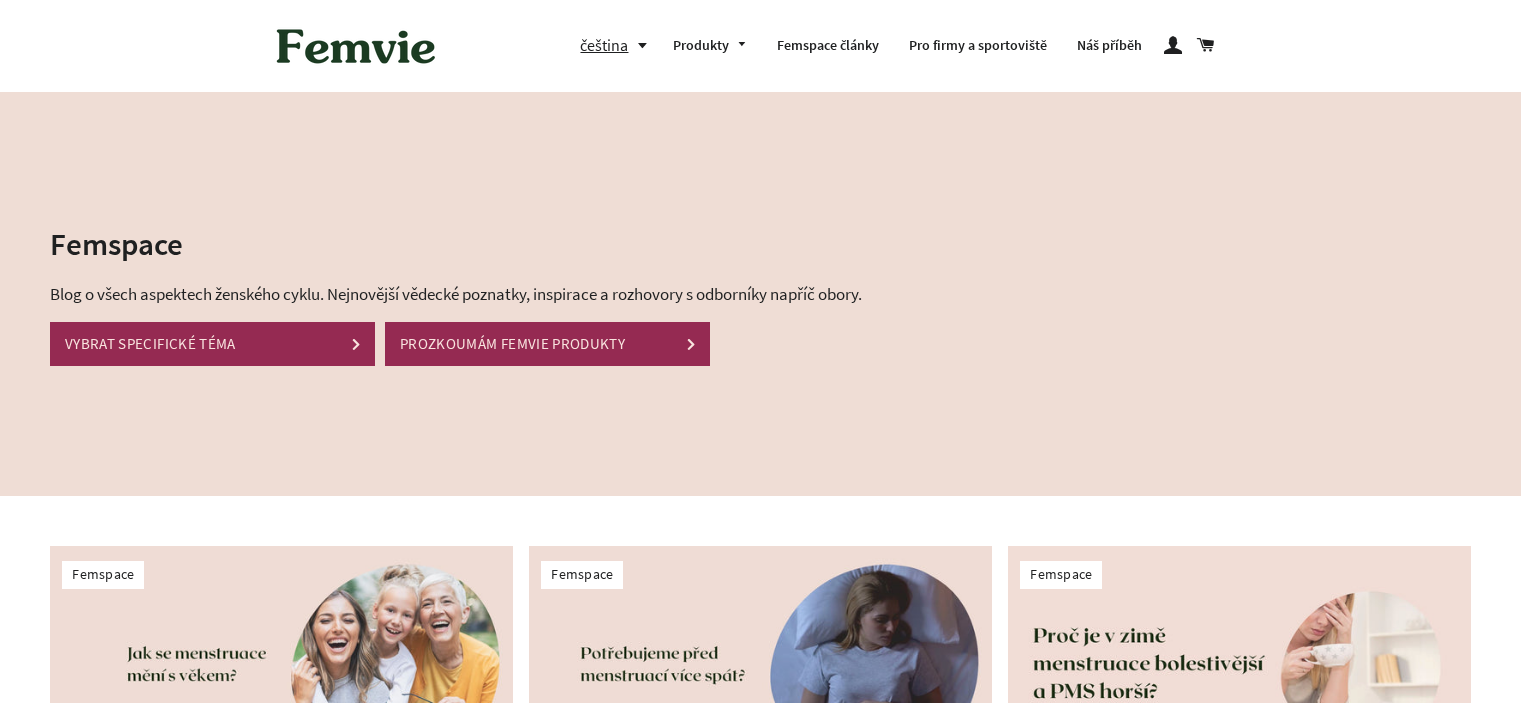 scroll, scrollTop: 149, scrollLeft: 0, axis: vertical 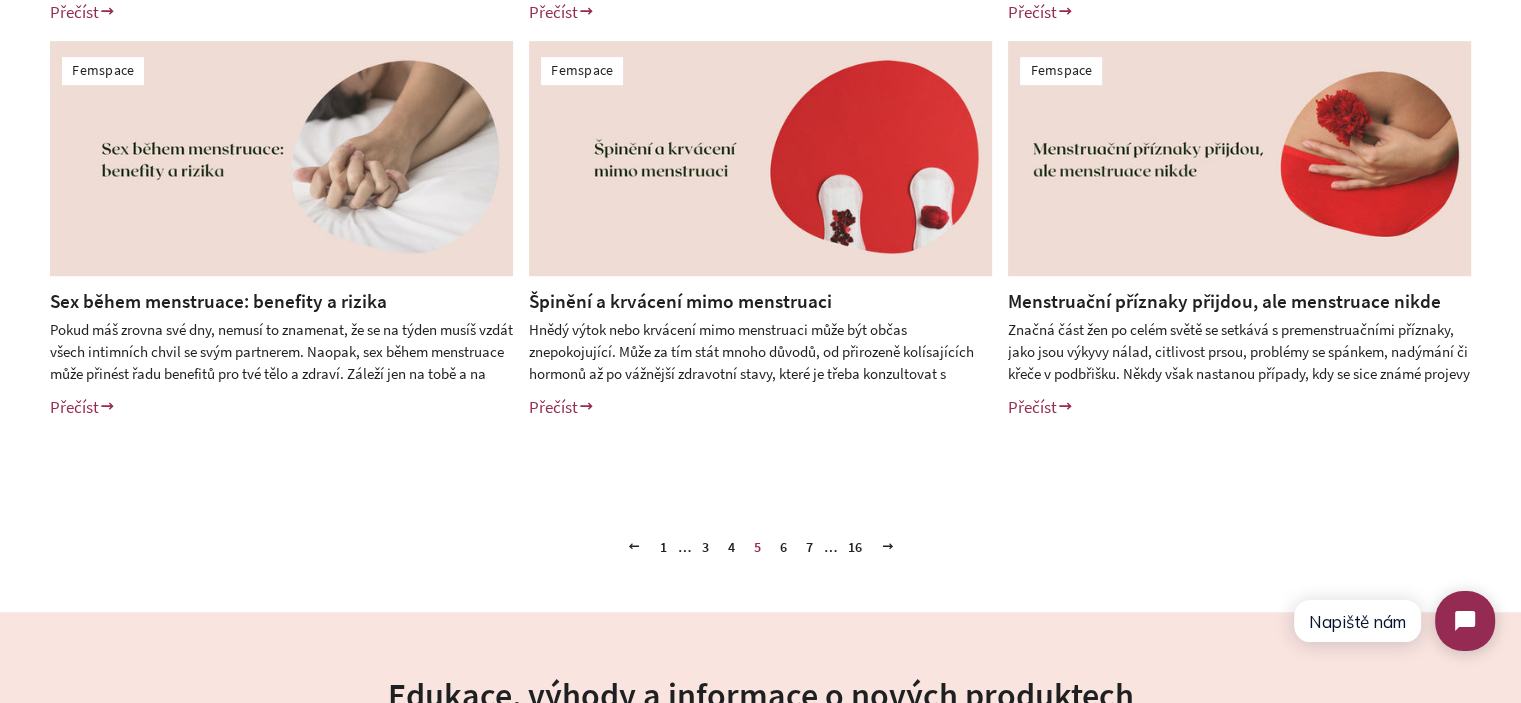 click on "6" at bounding box center (783, 547) 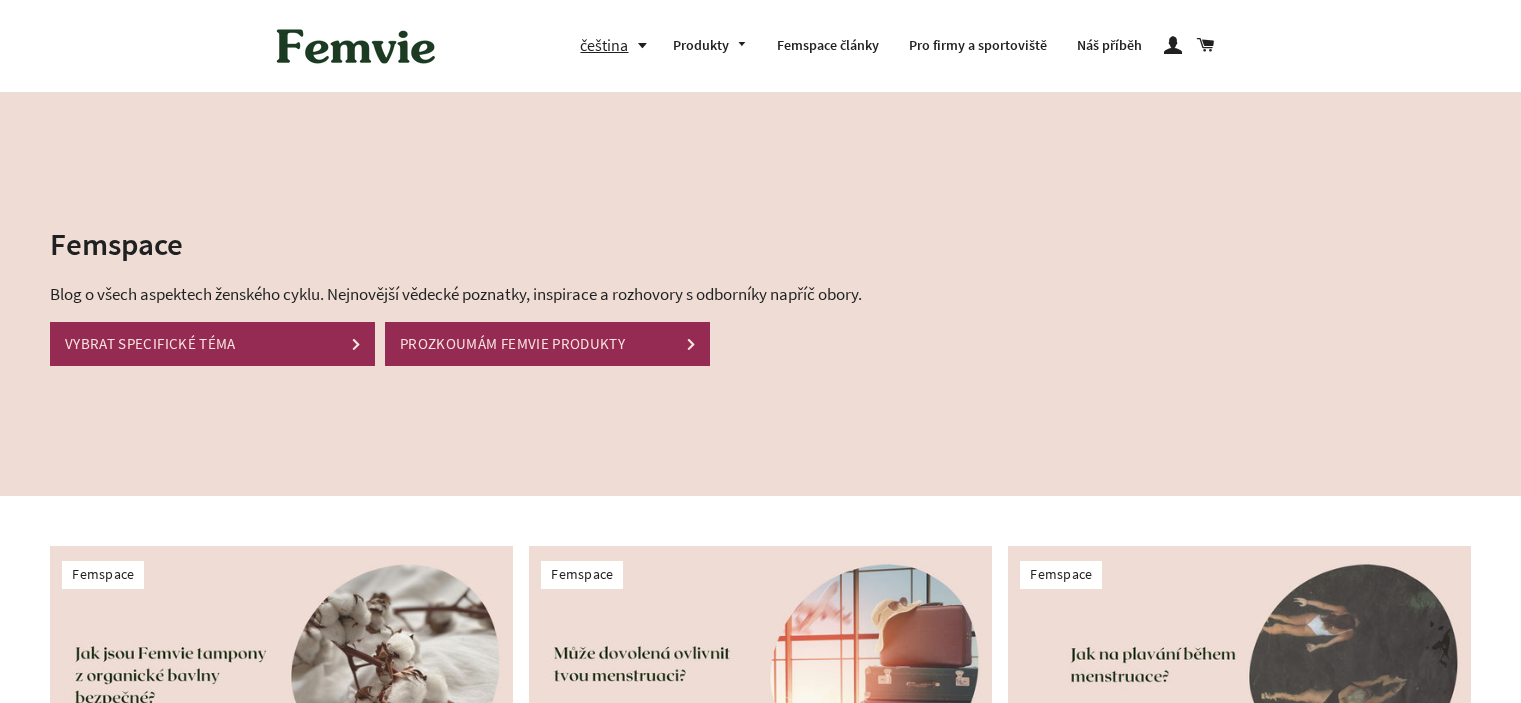 scroll, scrollTop: 328, scrollLeft: 0, axis: vertical 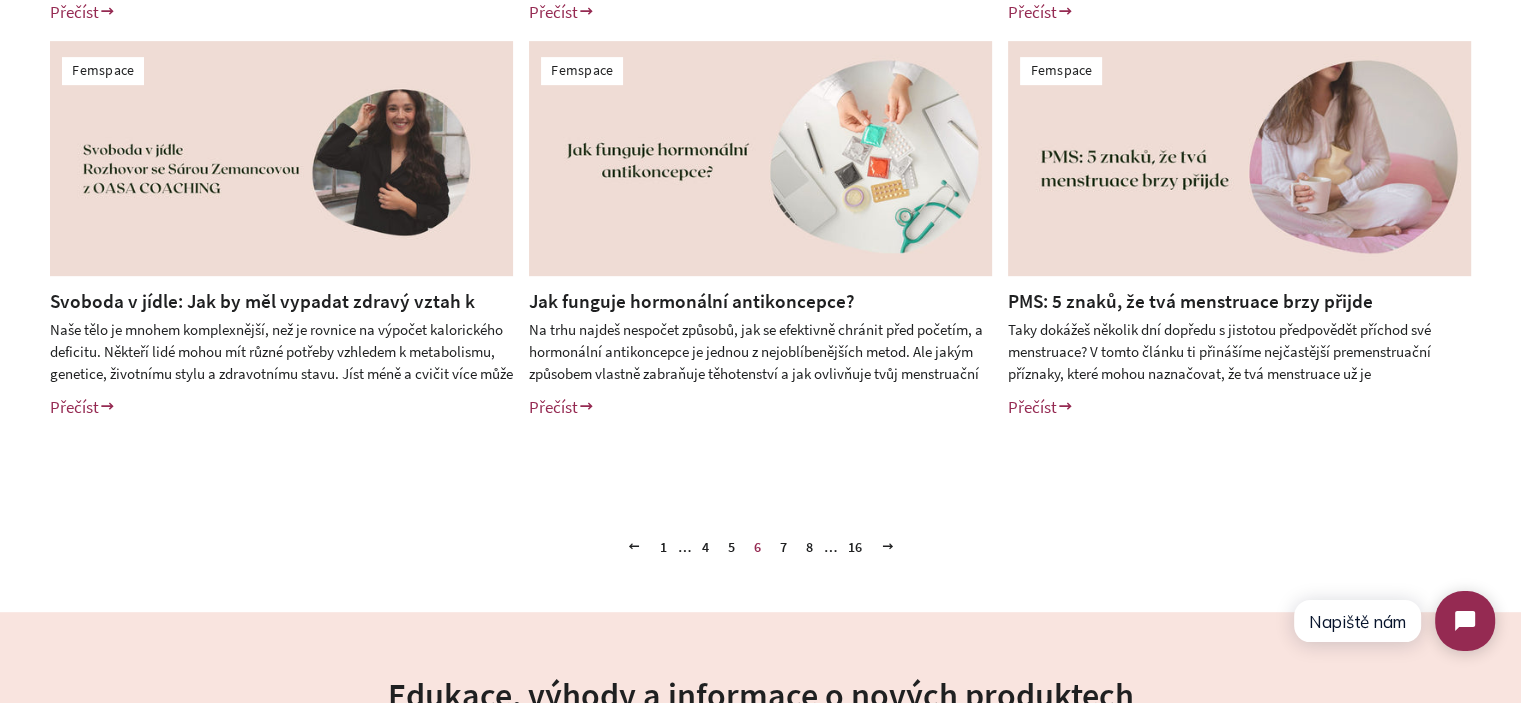 click on "7" at bounding box center (783, 547) 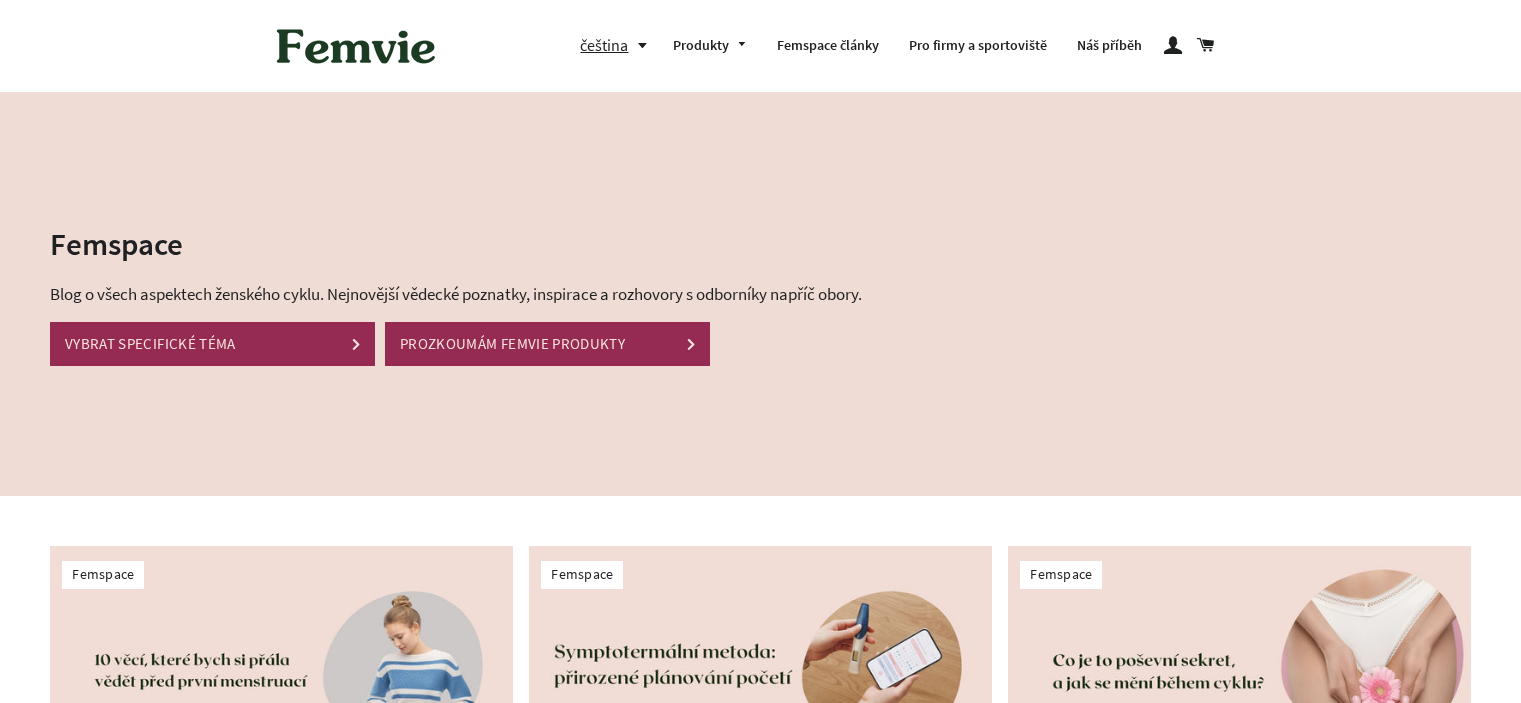 scroll, scrollTop: 0, scrollLeft: 0, axis: both 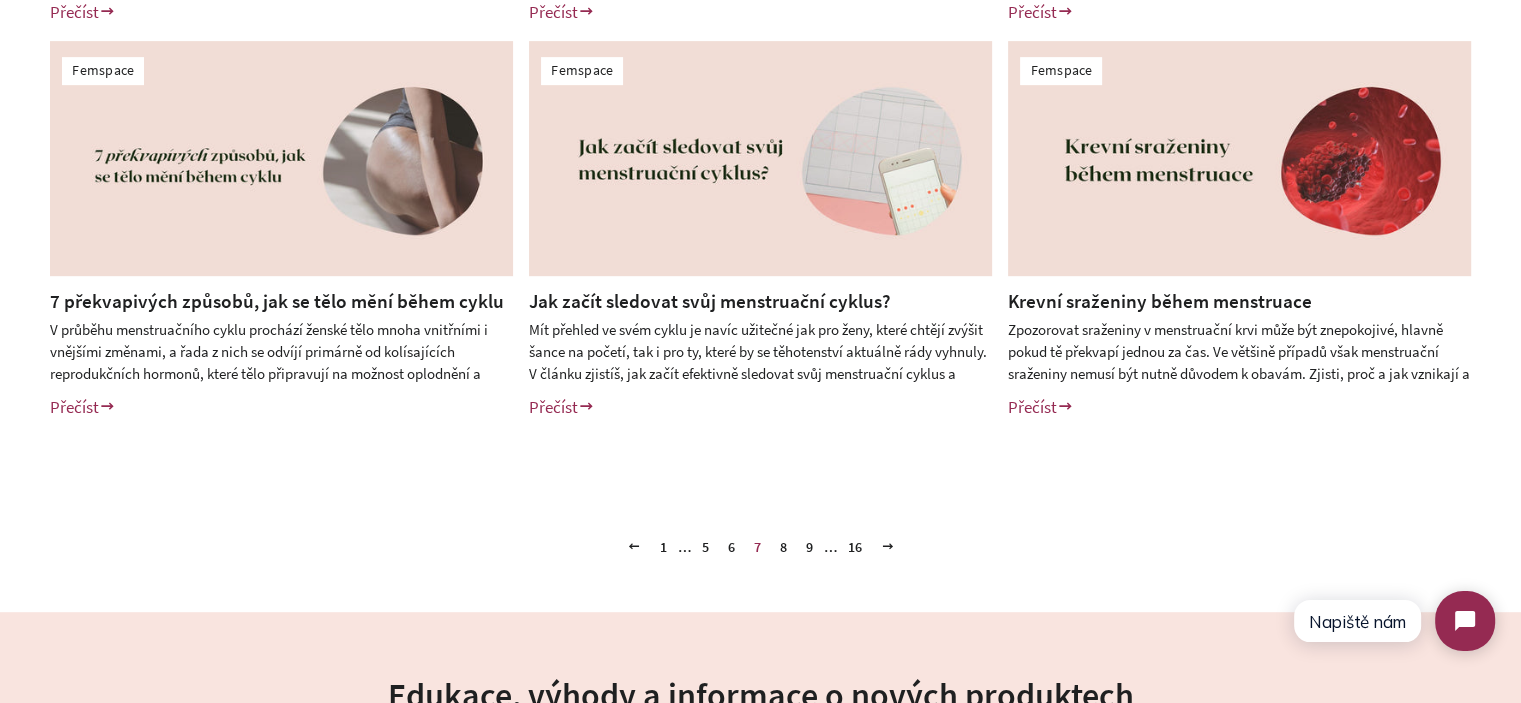 click on "8" at bounding box center (783, 547) 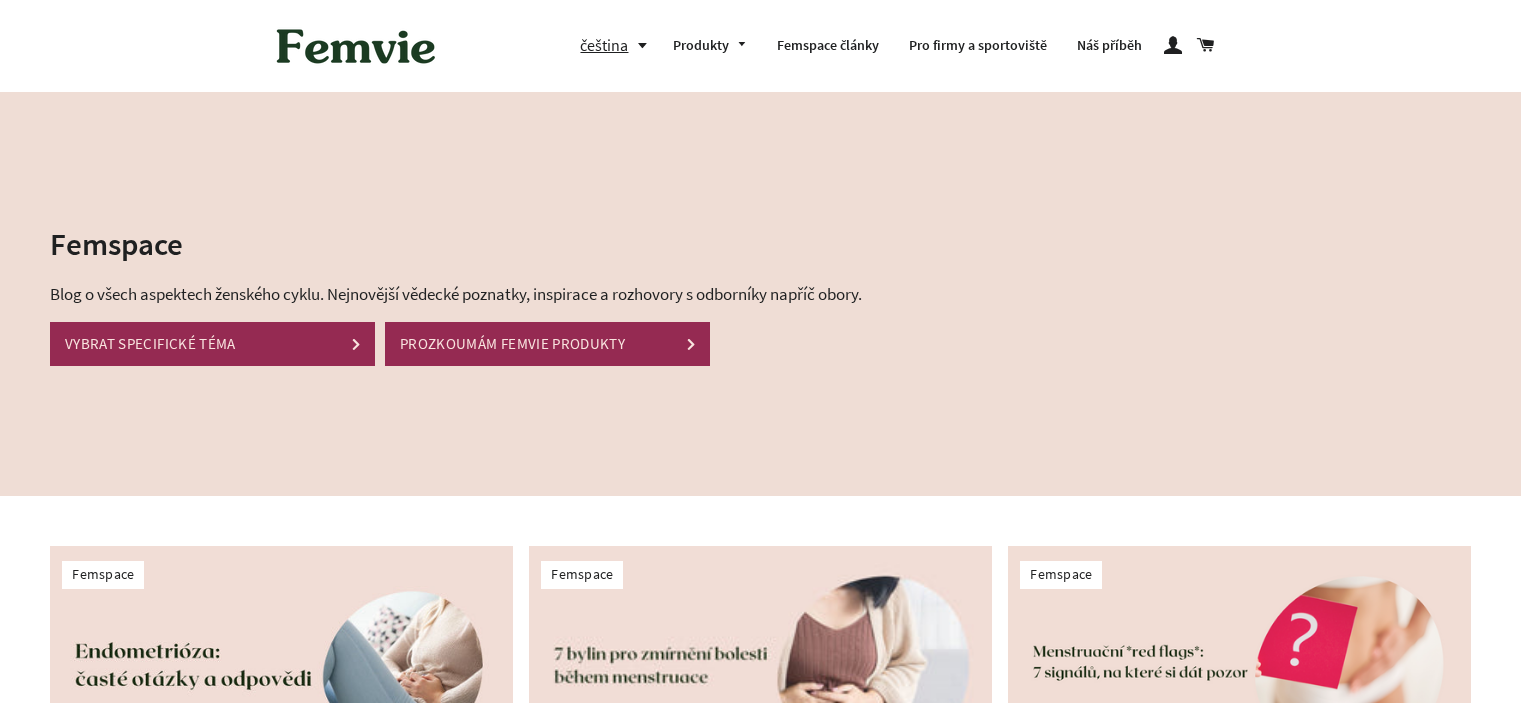 scroll, scrollTop: 363, scrollLeft: 0, axis: vertical 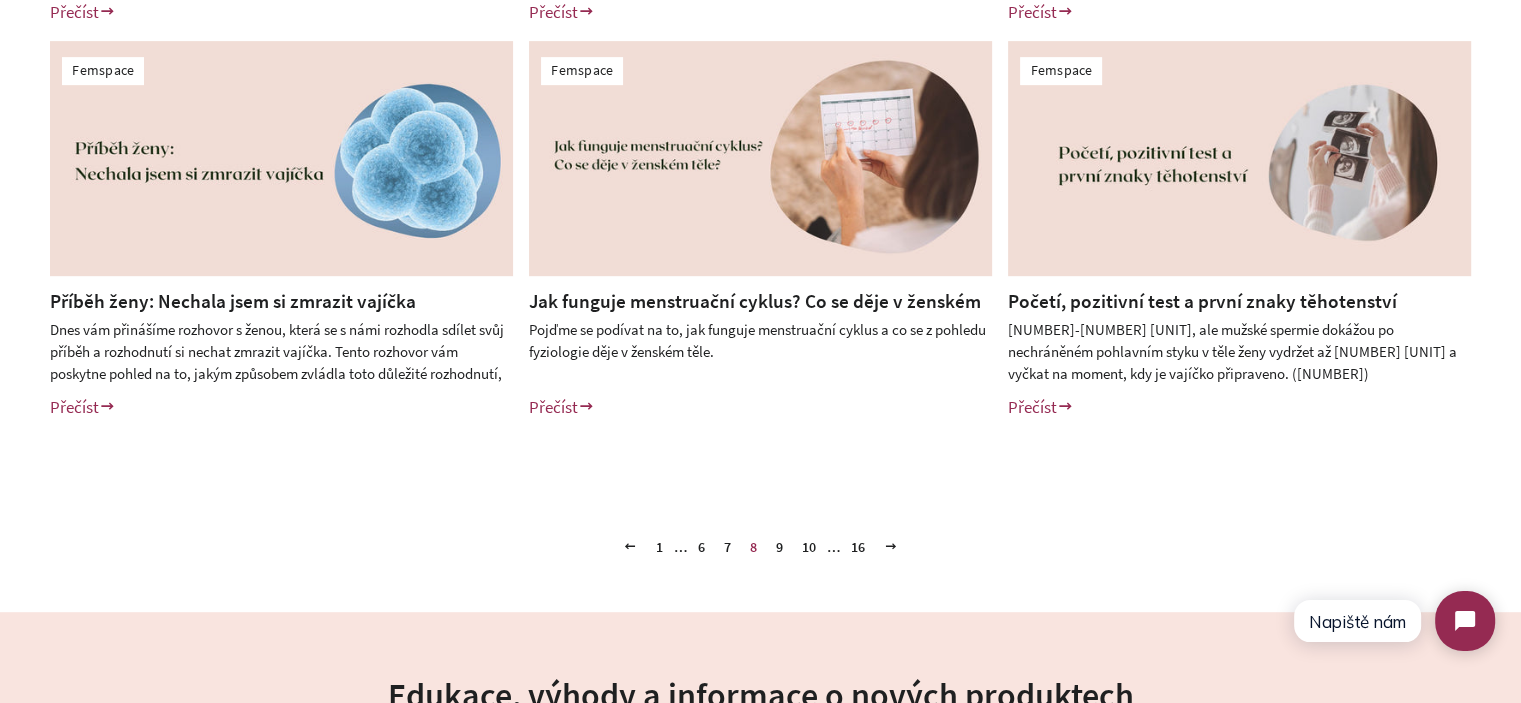click on "9" at bounding box center (779, 547) 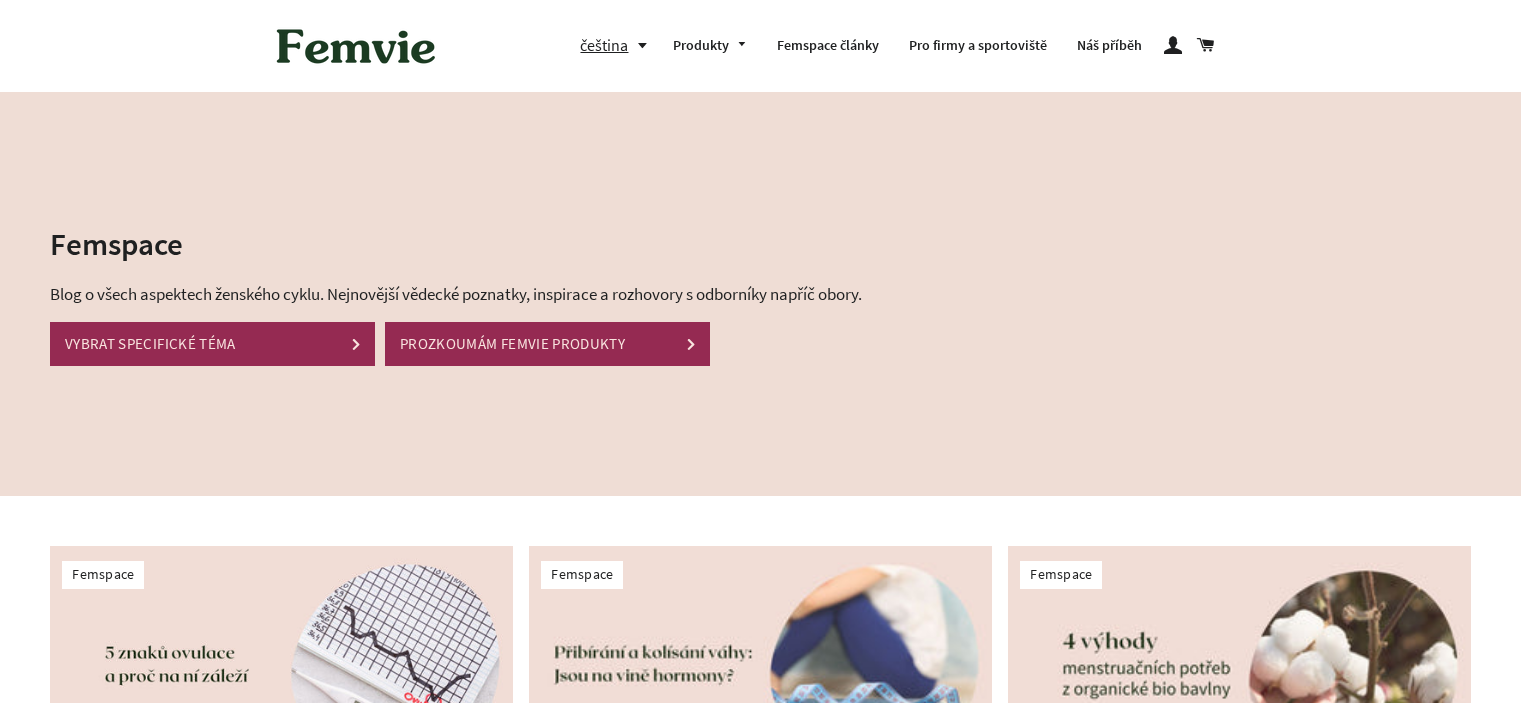scroll, scrollTop: 0, scrollLeft: 0, axis: both 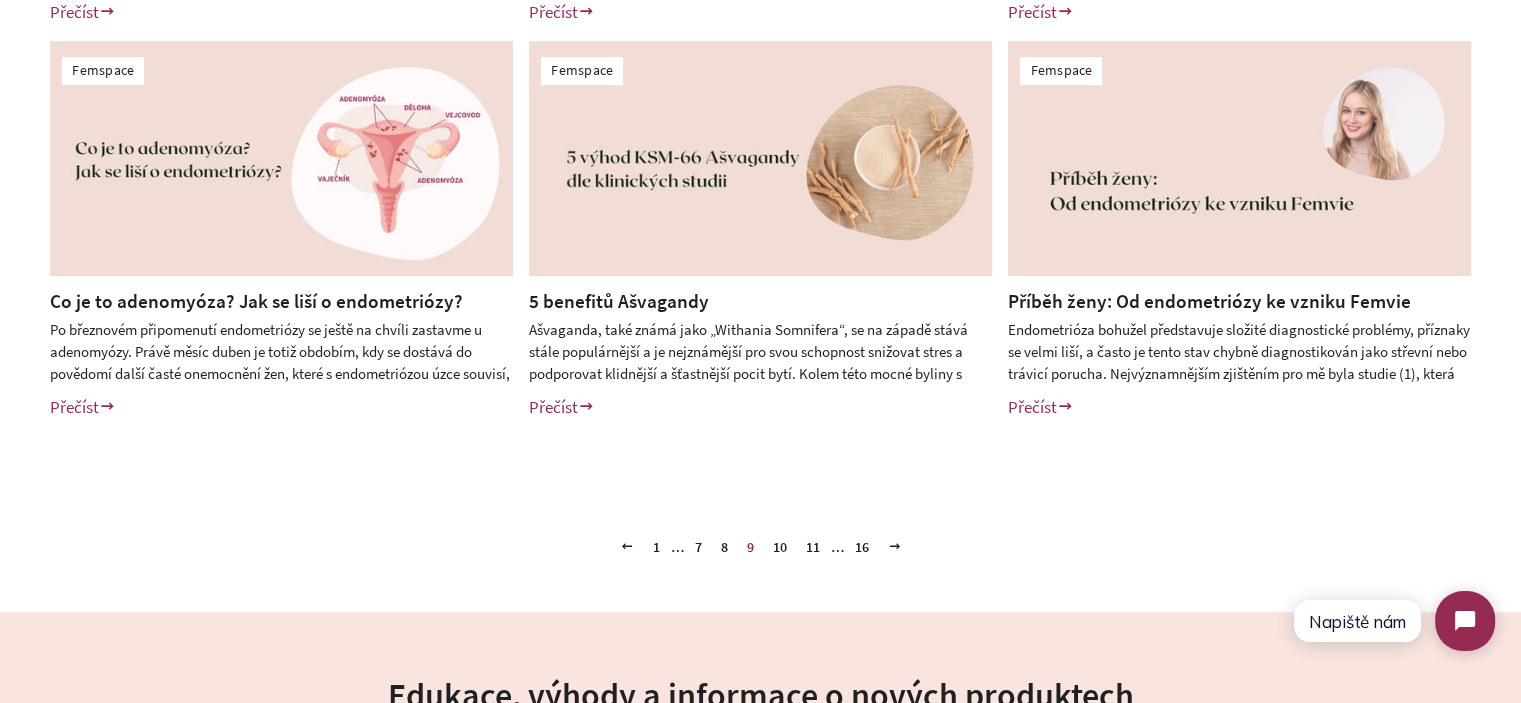 click on "10" at bounding box center (780, 547) 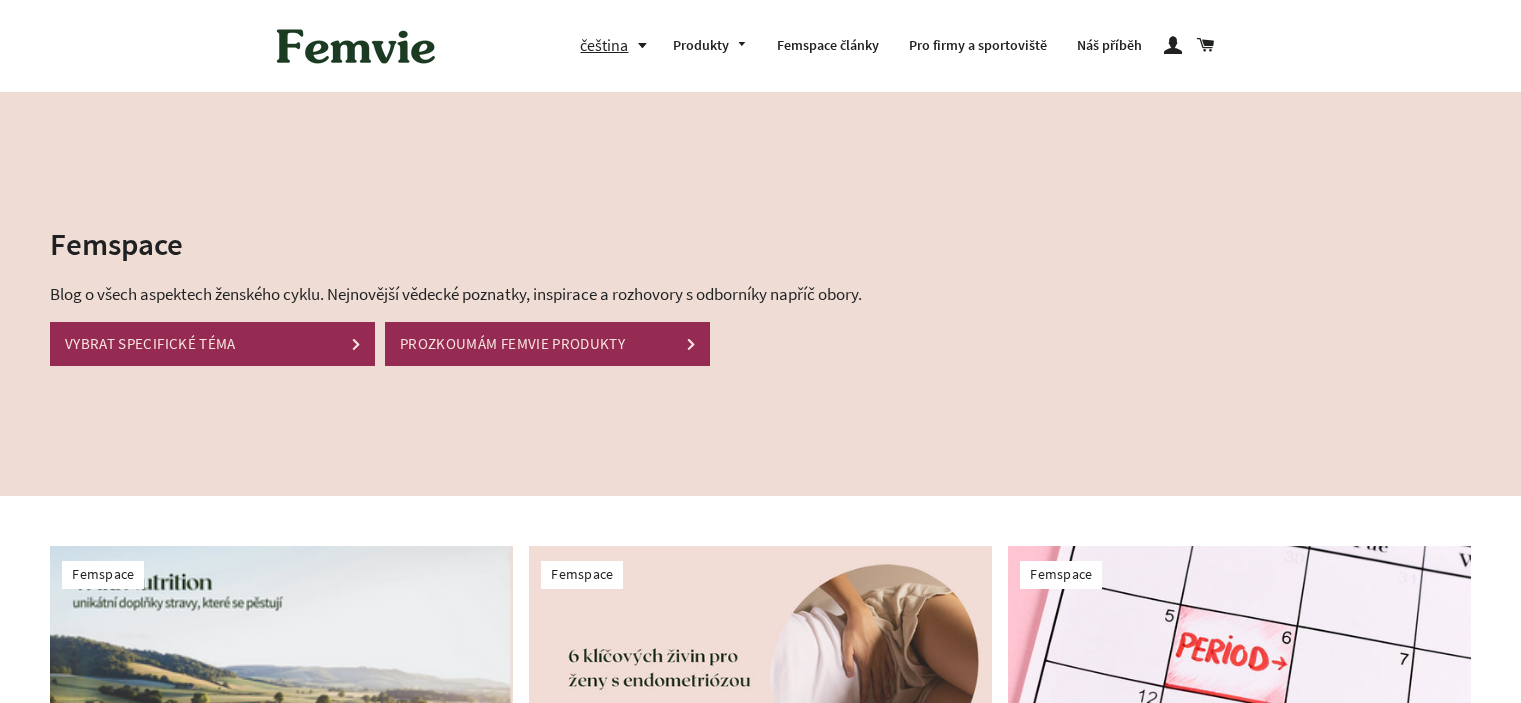 scroll, scrollTop: 0, scrollLeft: 0, axis: both 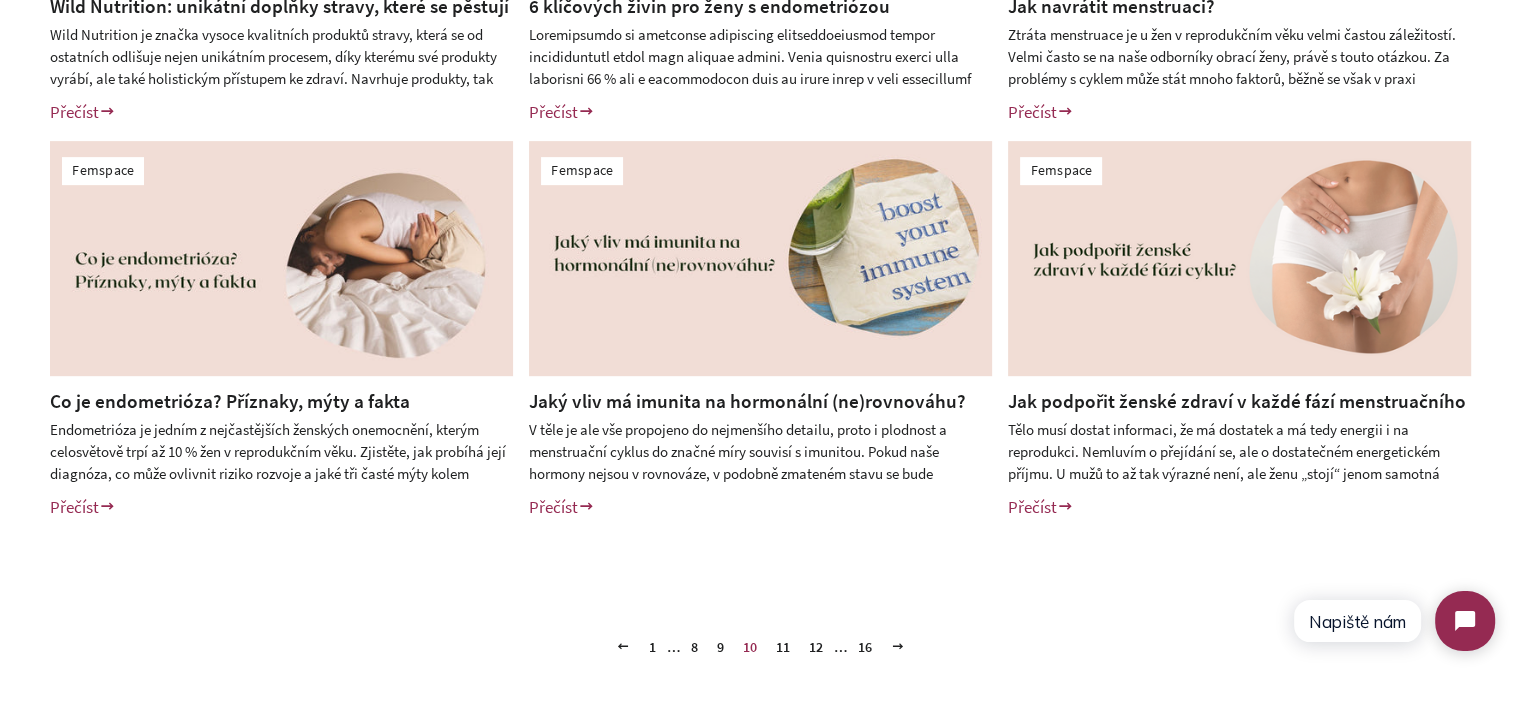 click on "11" at bounding box center [783, 647] 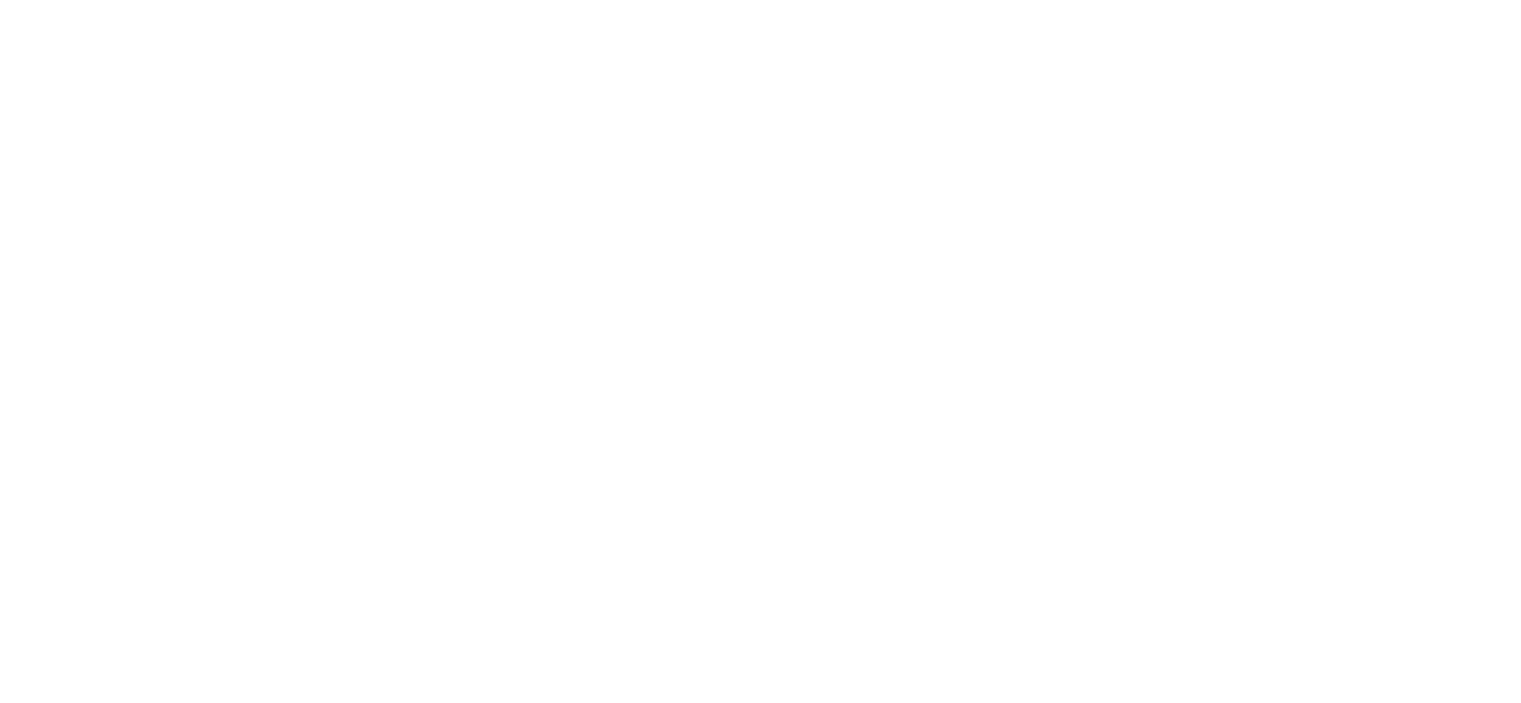 scroll, scrollTop: 0, scrollLeft: 0, axis: both 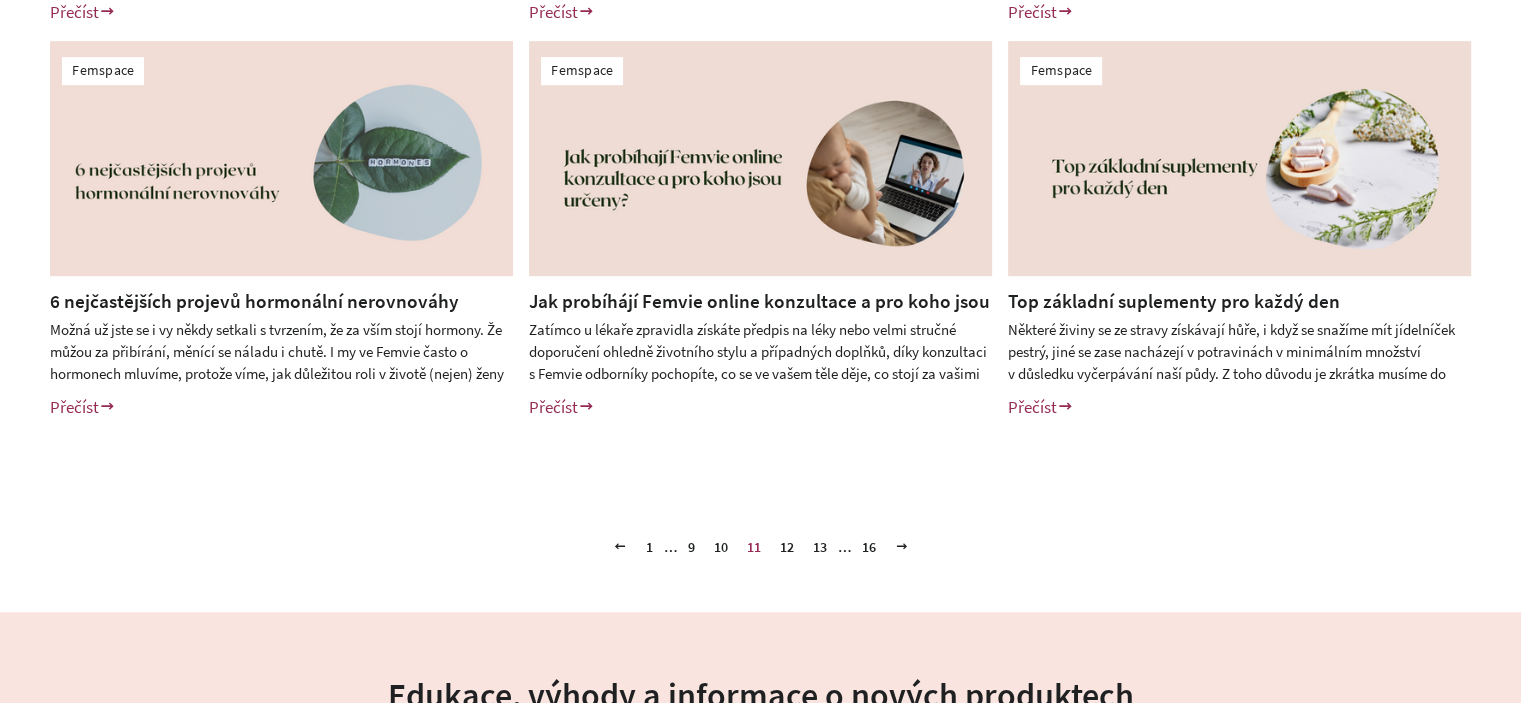 click on "12" at bounding box center (787, 547) 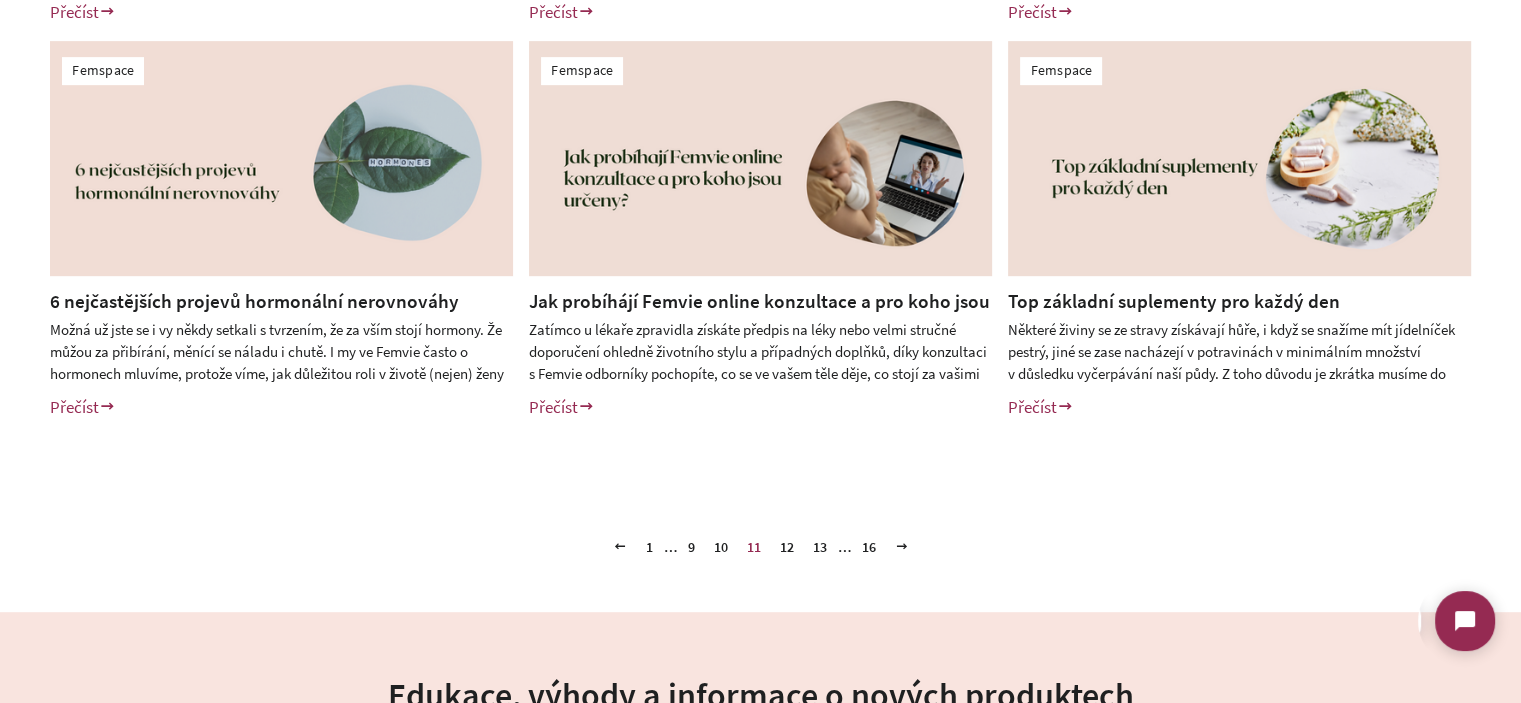 scroll, scrollTop: 0, scrollLeft: 0, axis: both 